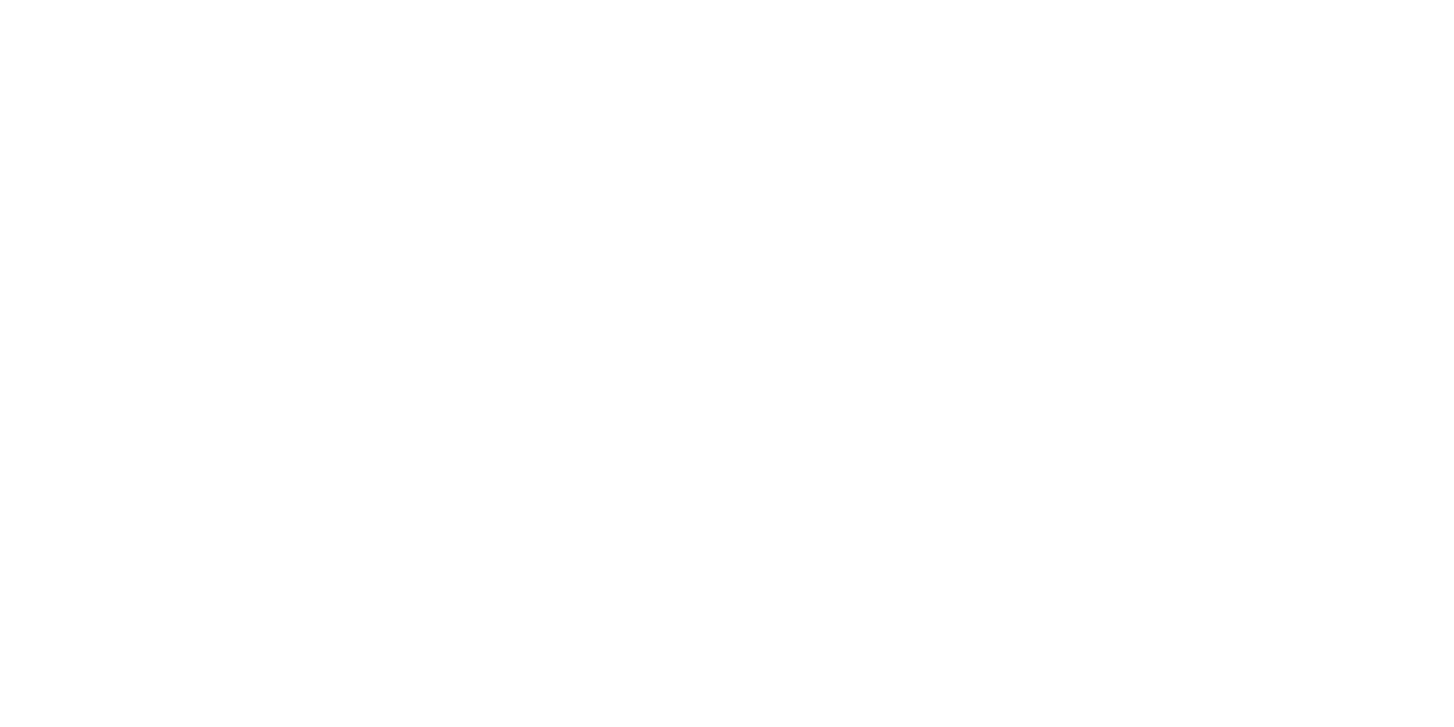 scroll, scrollTop: 0, scrollLeft: 0, axis: both 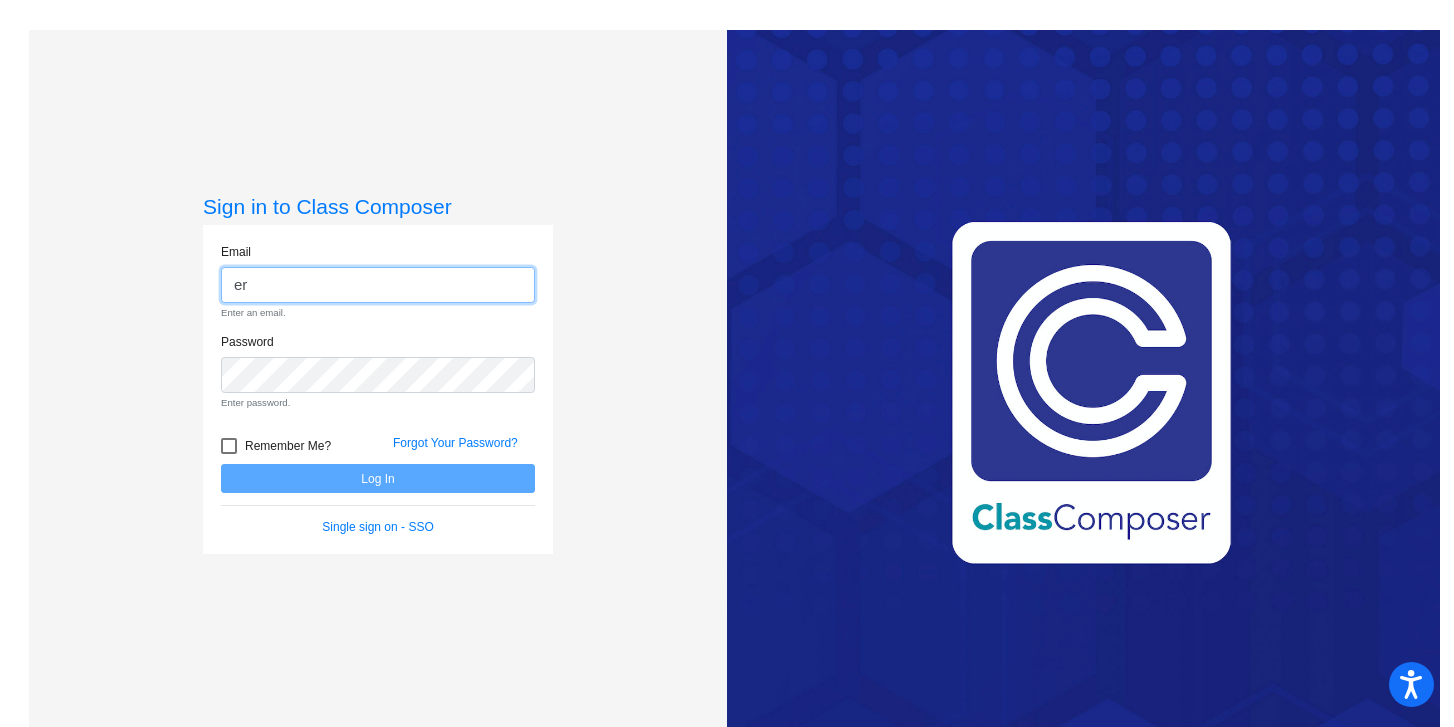 type on "eroberts@lgusd.org" 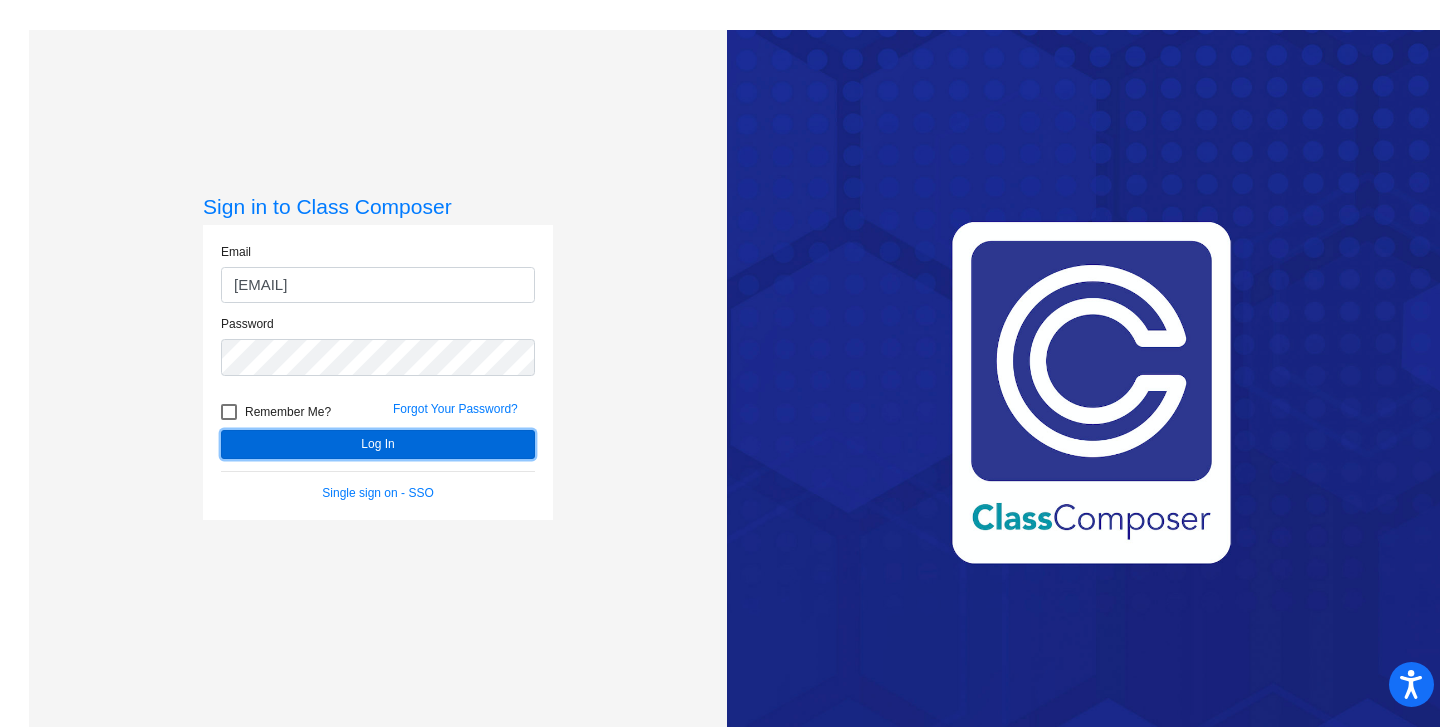 click on "Log In" 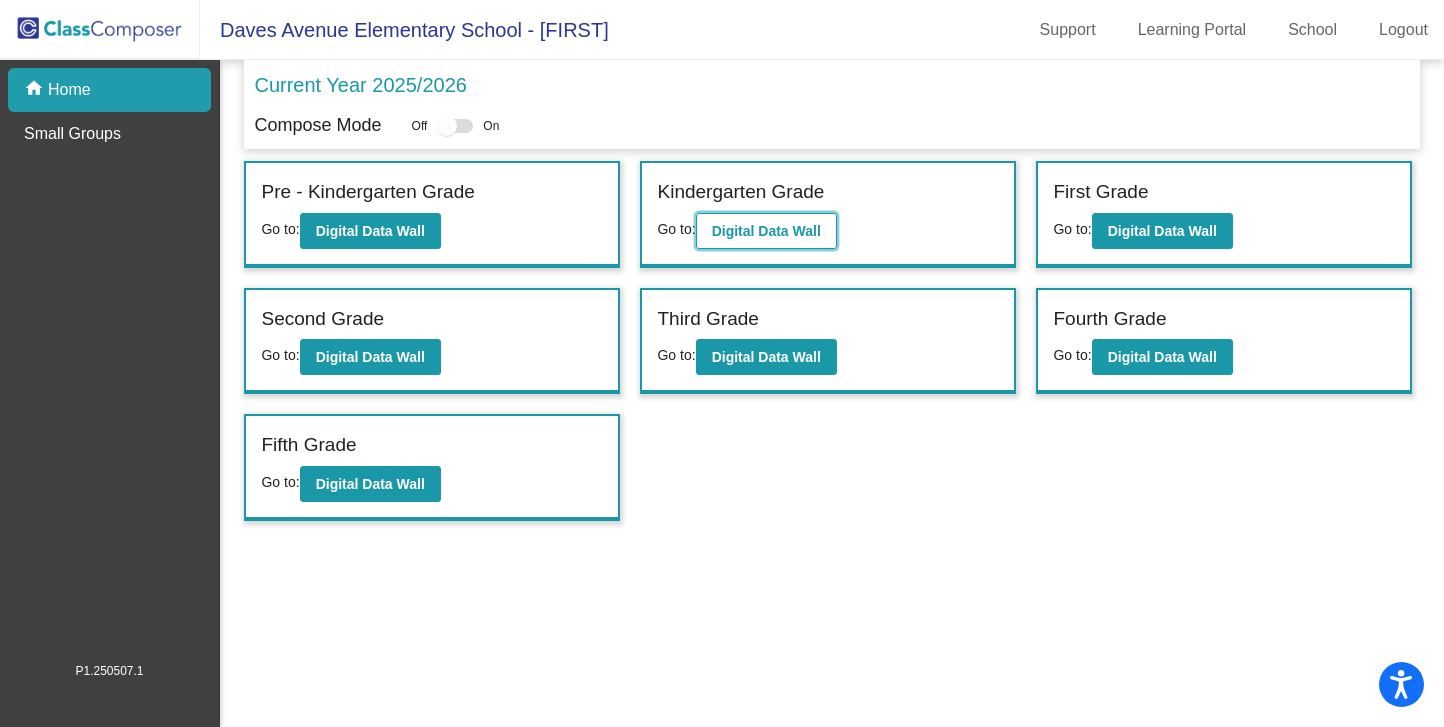 click on "Digital Data Wall" 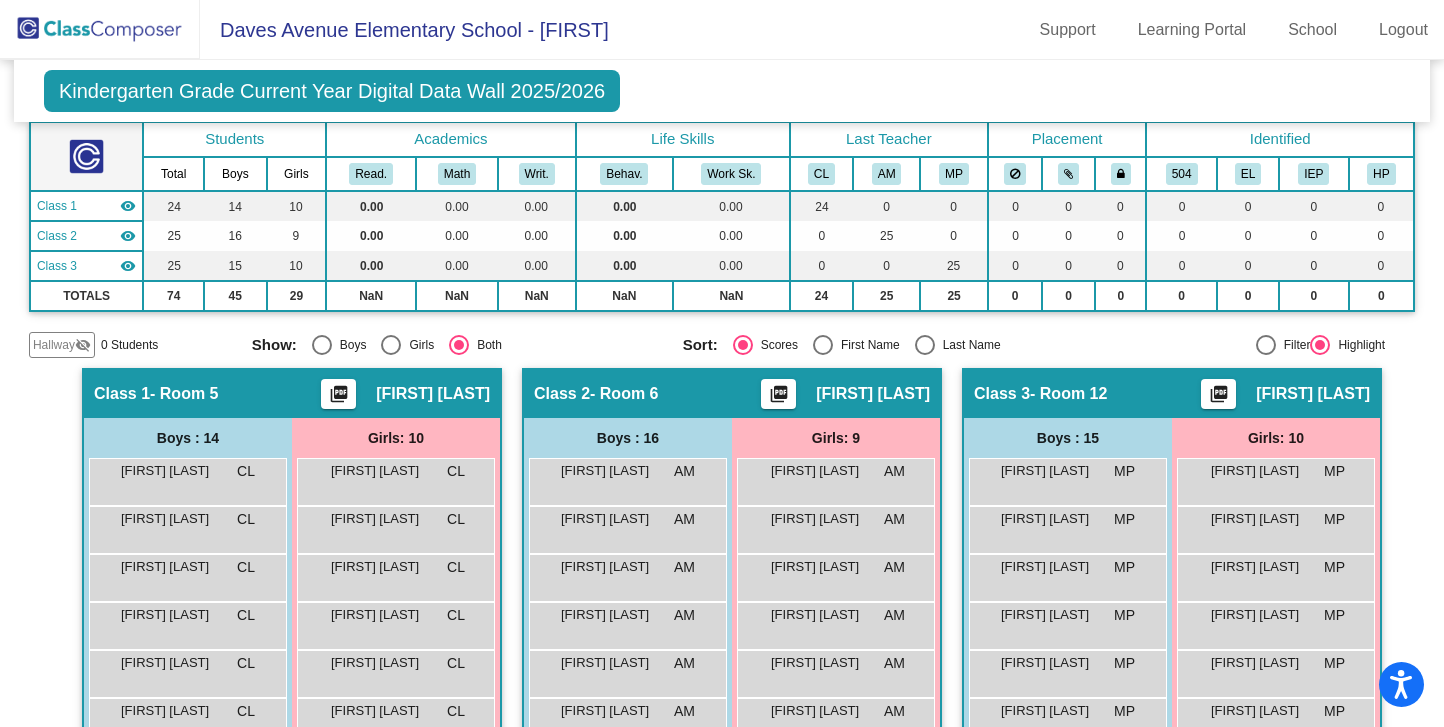 scroll, scrollTop: 0, scrollLeft: 0, axis: both 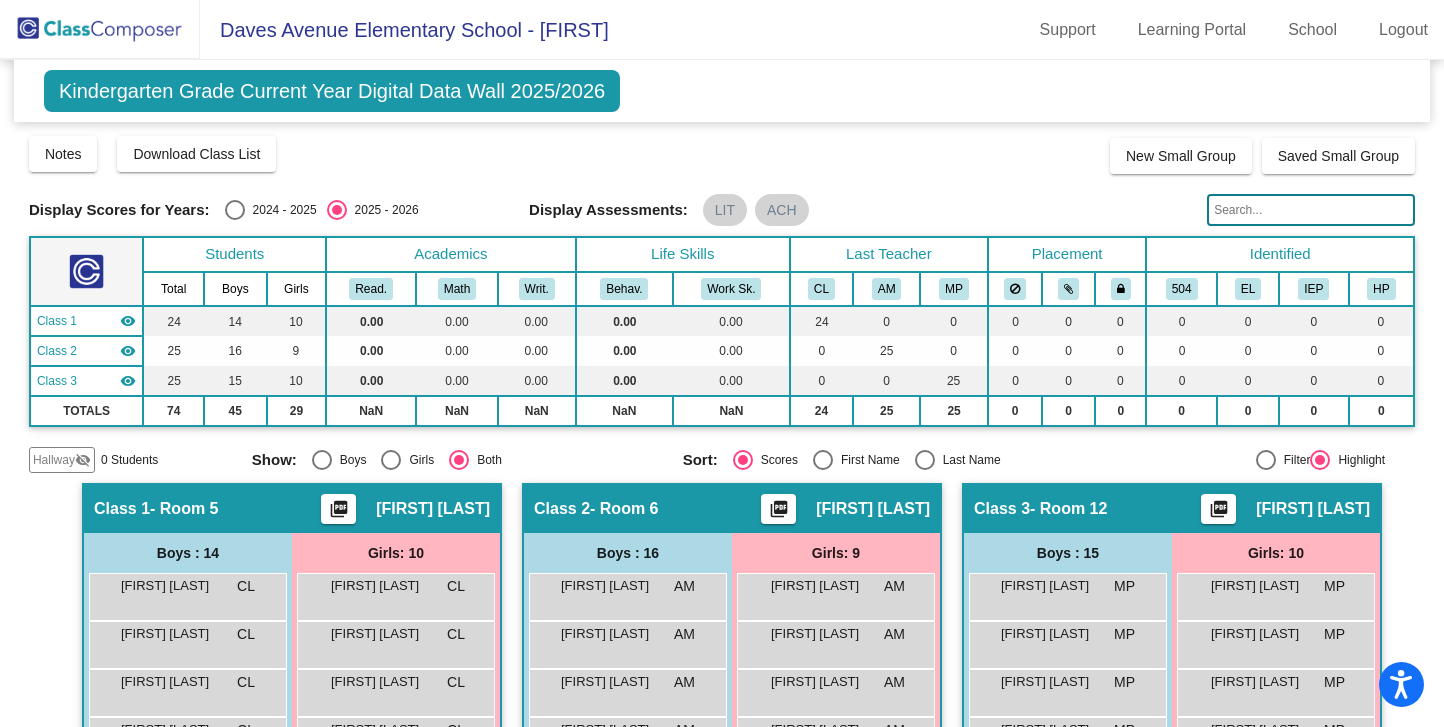 click on "Kindergarten Grade Current Year Digital Data Wall 2025/2026" 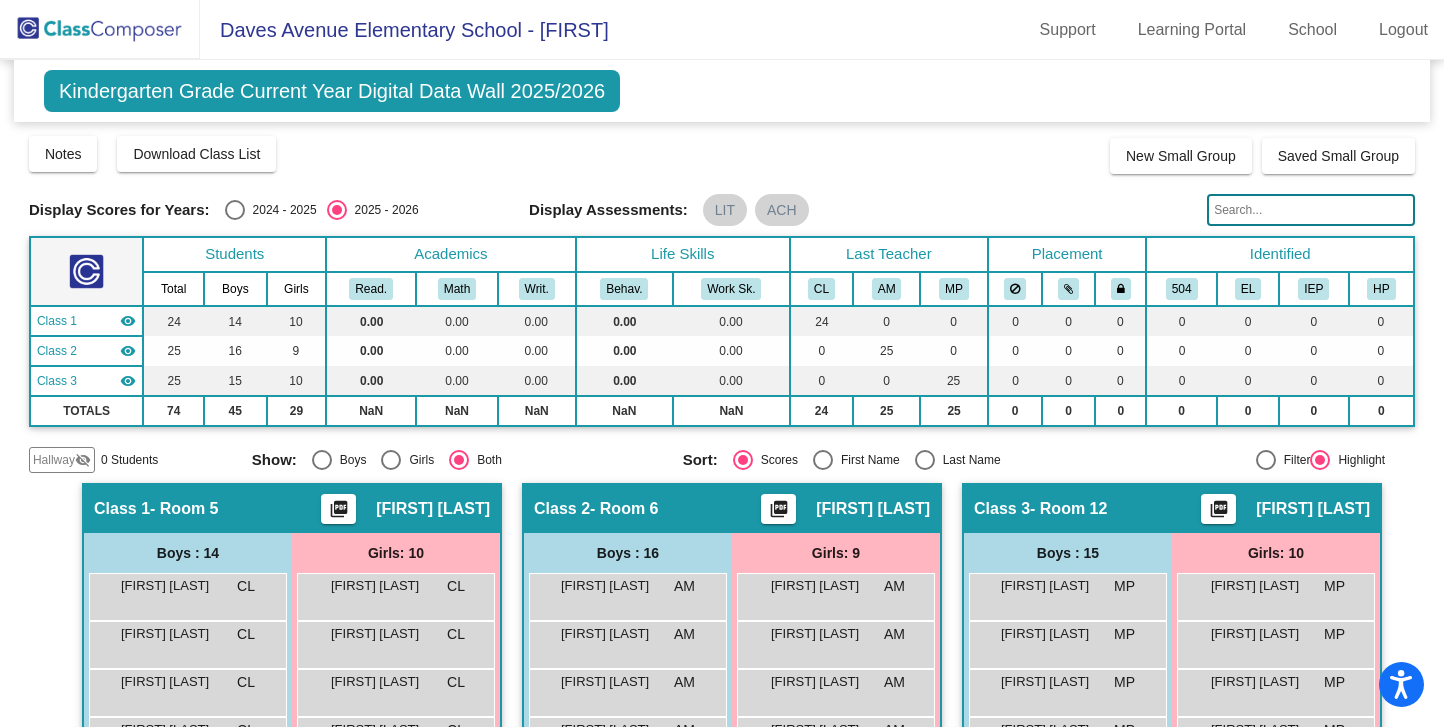 click on "[SCHOOL] - [FIRST]" 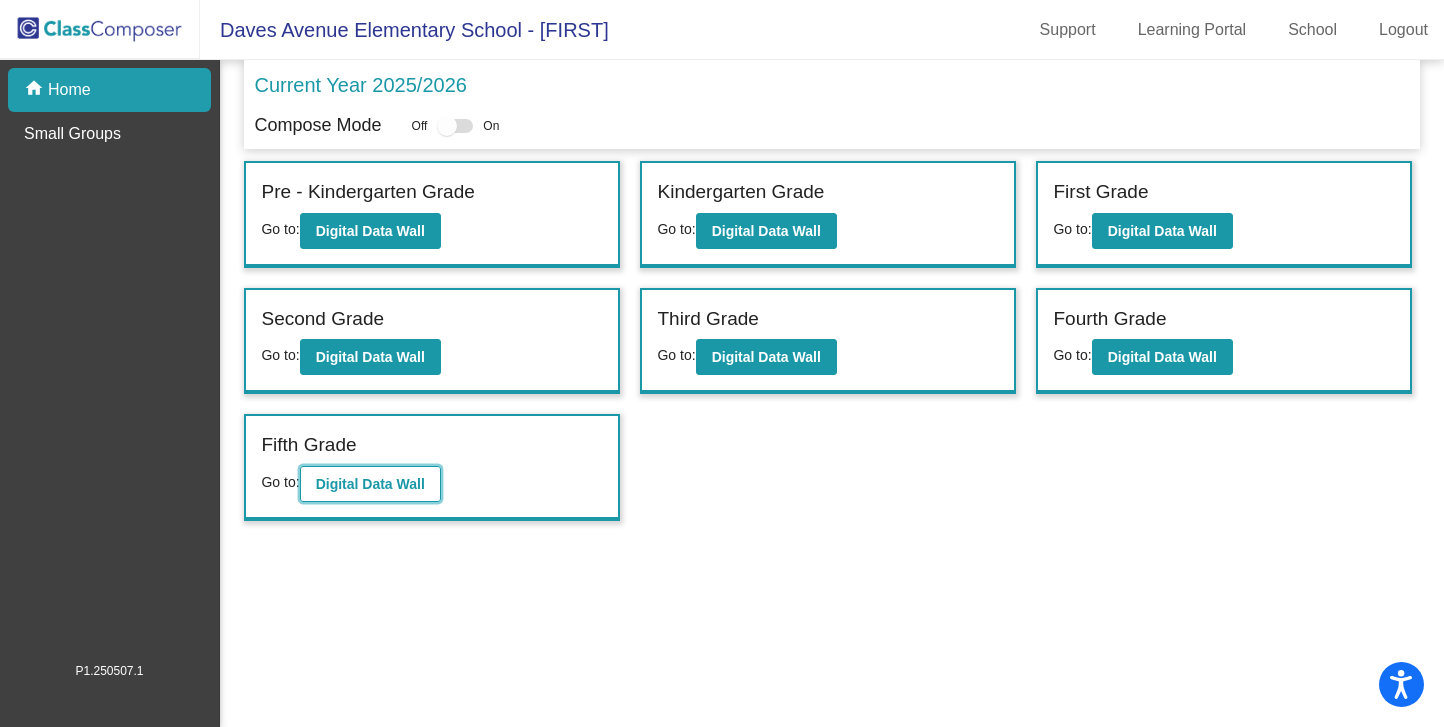 click on "Digital Data Wall" 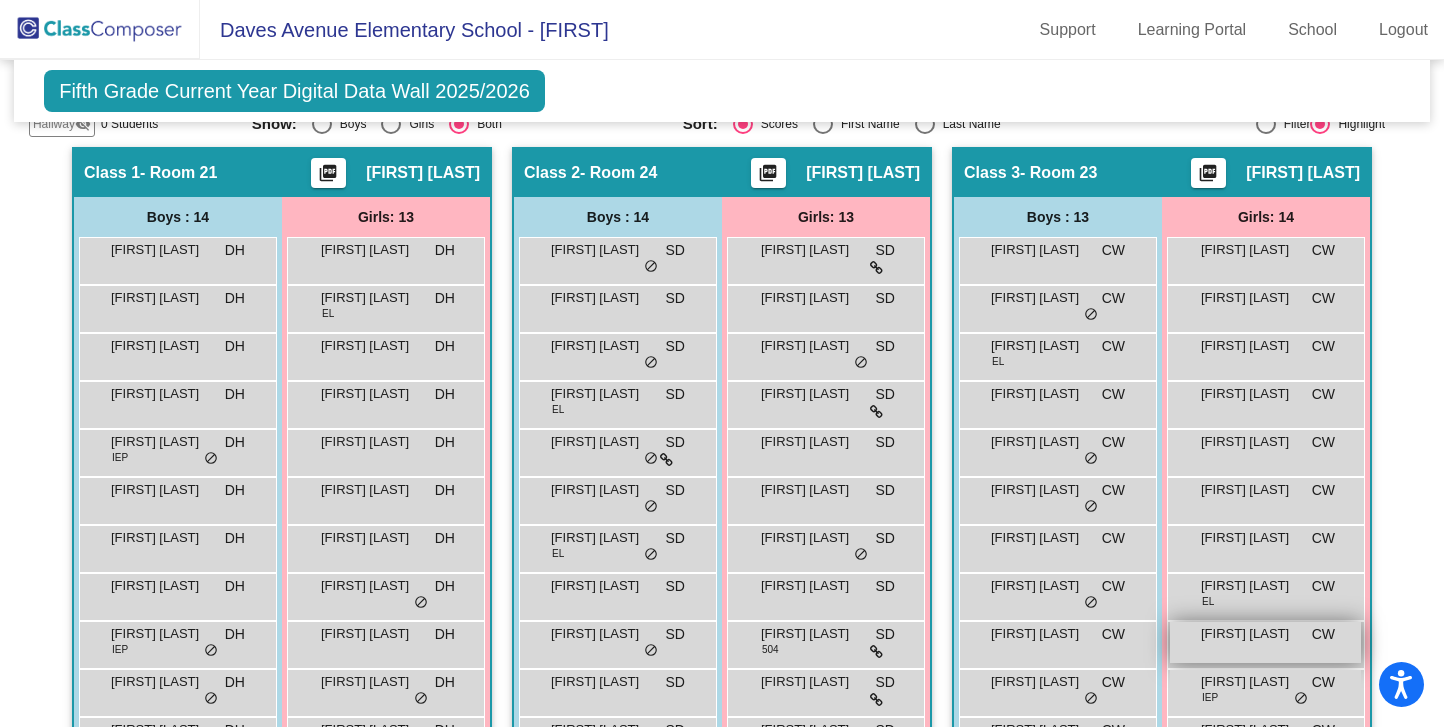 scroll, scrollTop: 341, scrollLeft: 0, axis: vertical 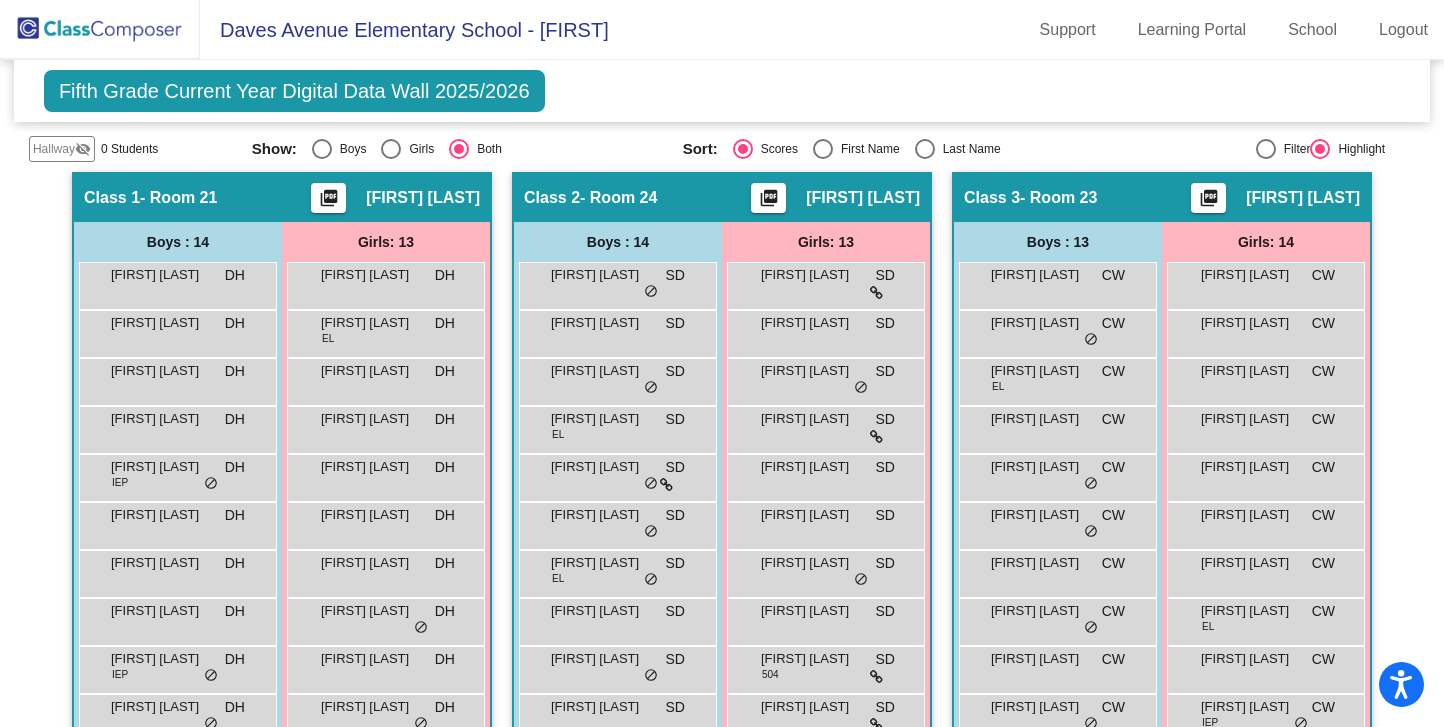 click 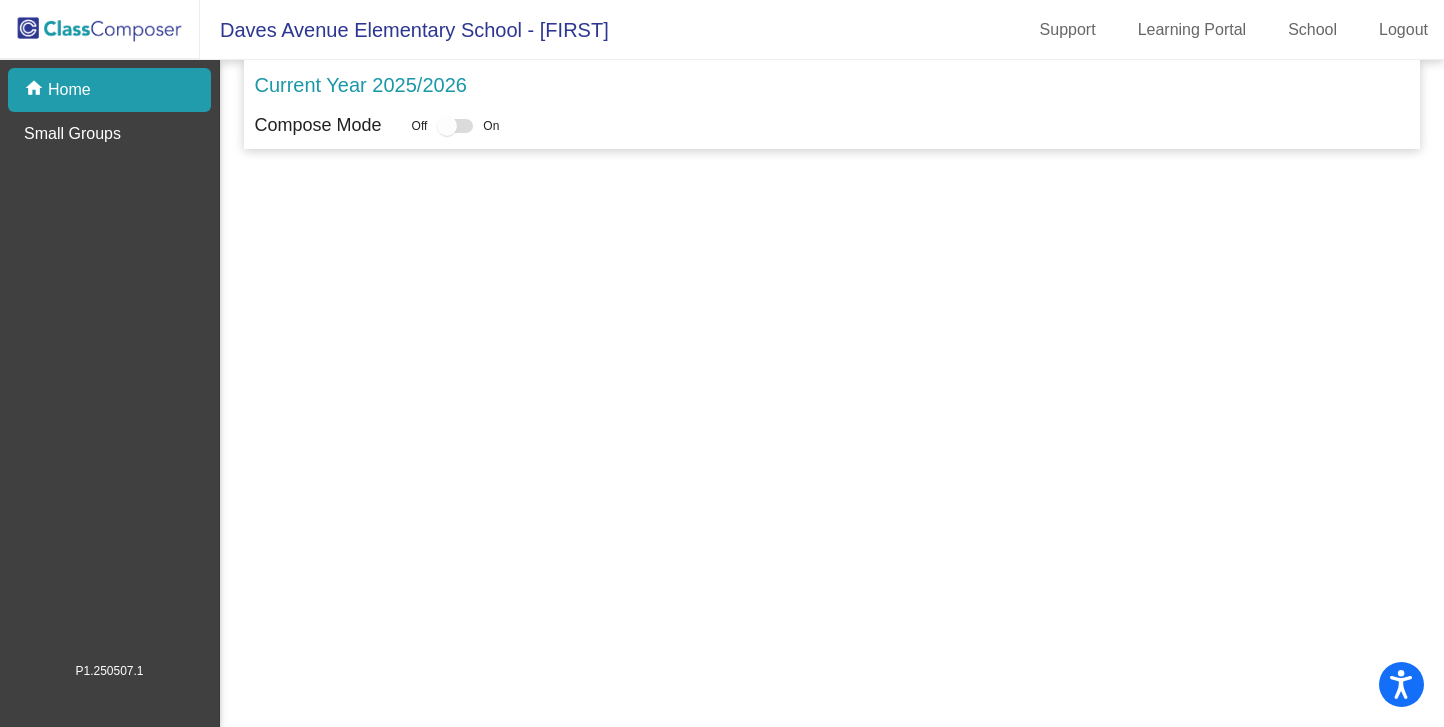 scroll, scrollTop: 0, scrollLeft: 0, axis: both 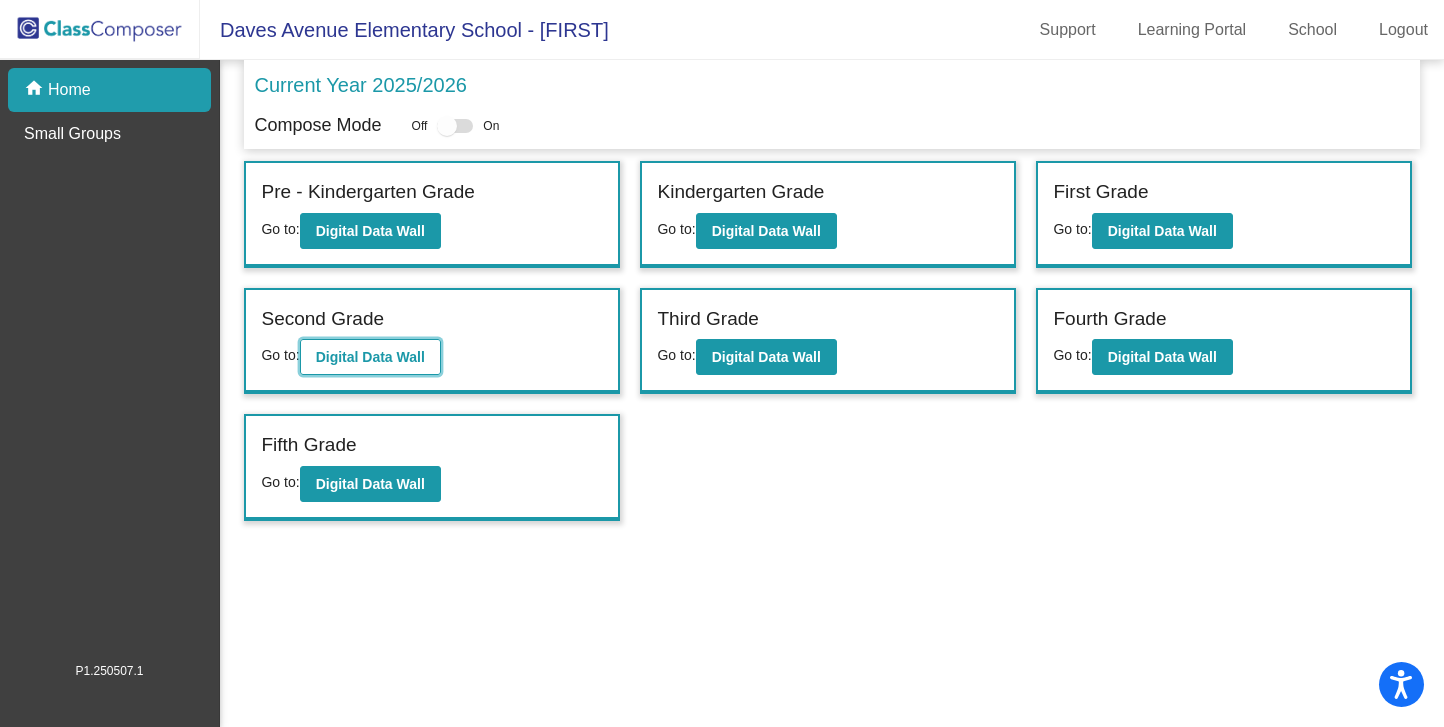 click on "Digital Data Wall" 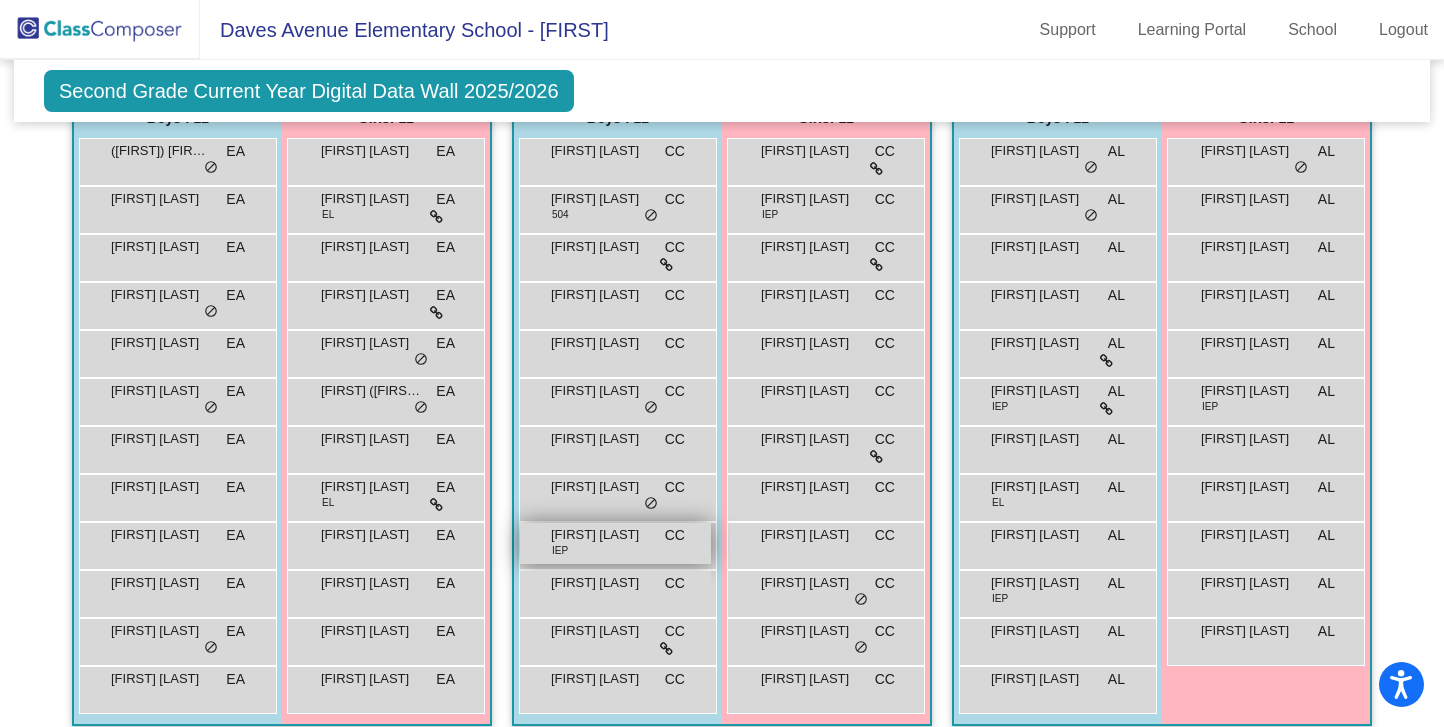 scroll, scrollTop: 466, scrollLeft: 0, axis: vertical 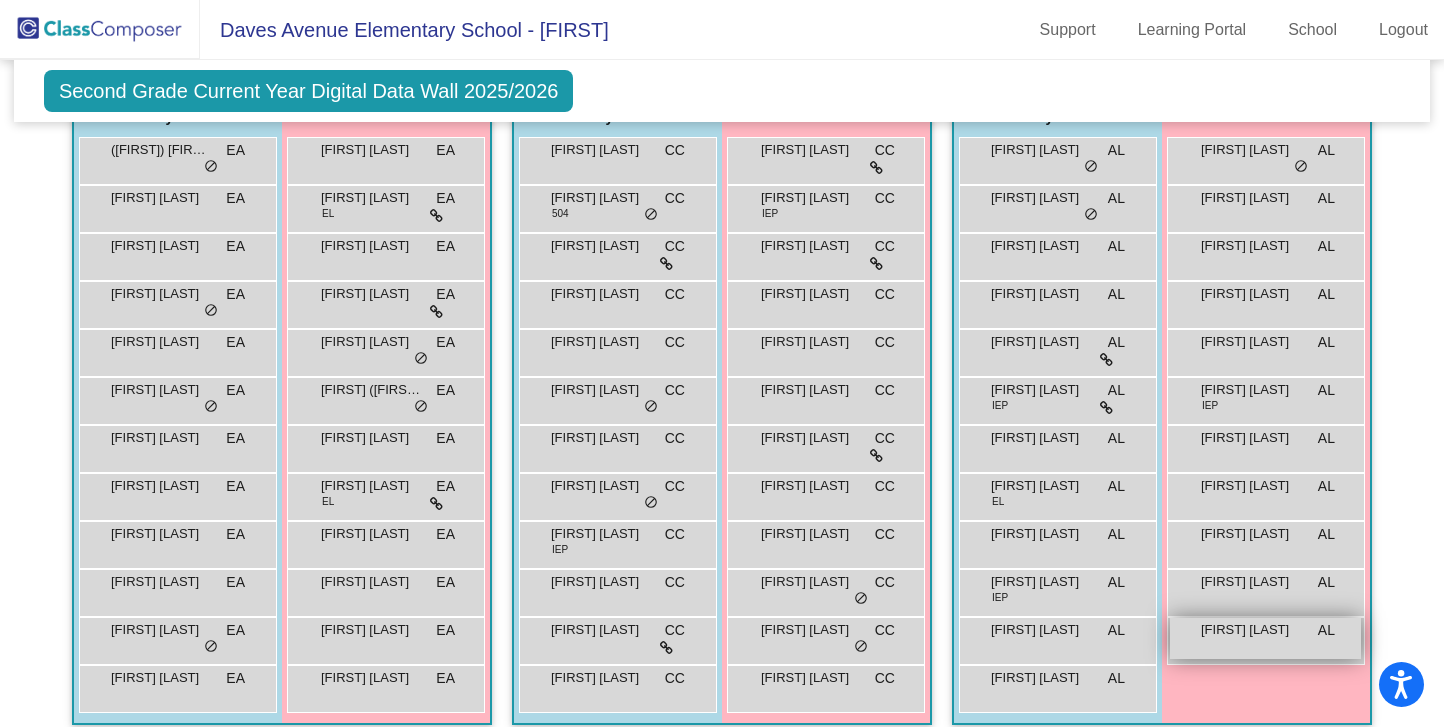 click on "Zoeey Ritter AL lock do_not_disturb_alt" at bounding box center (1265, 638) 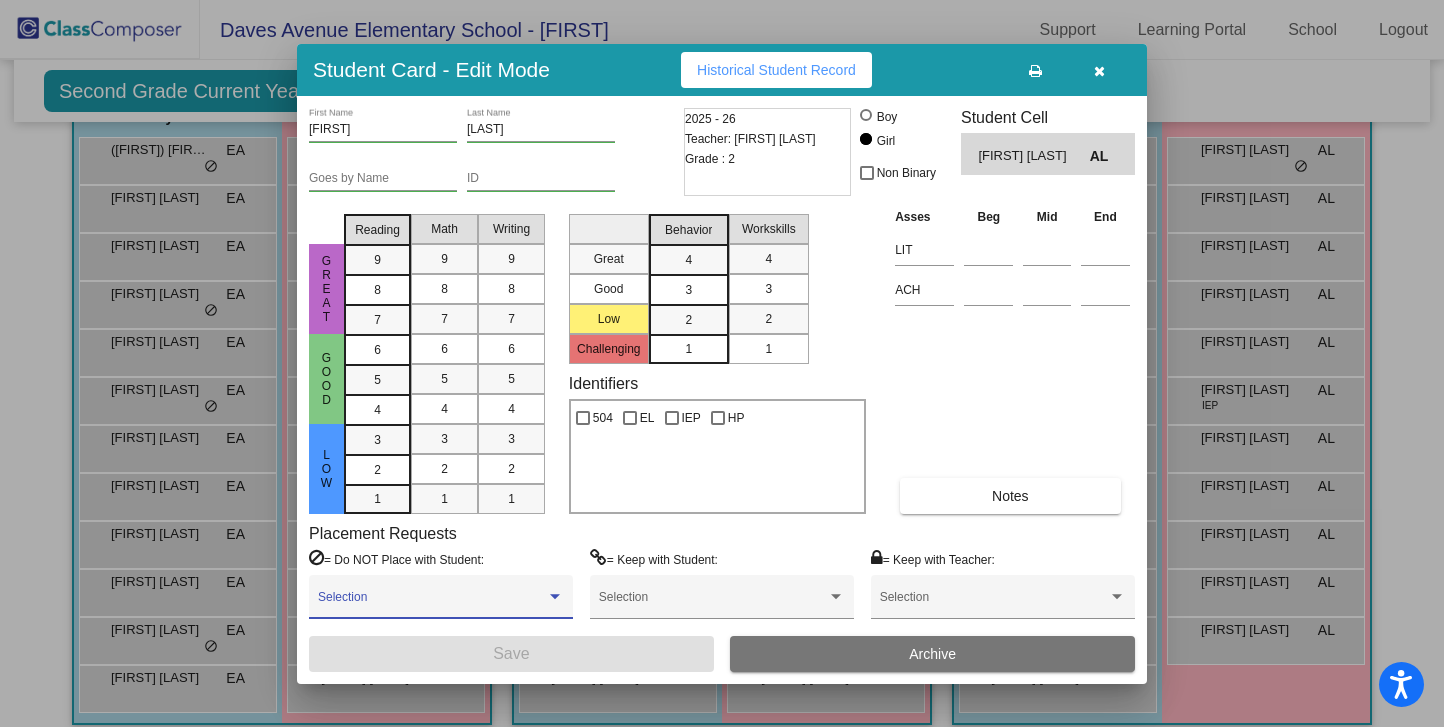 click at bounding box center [441, 604] 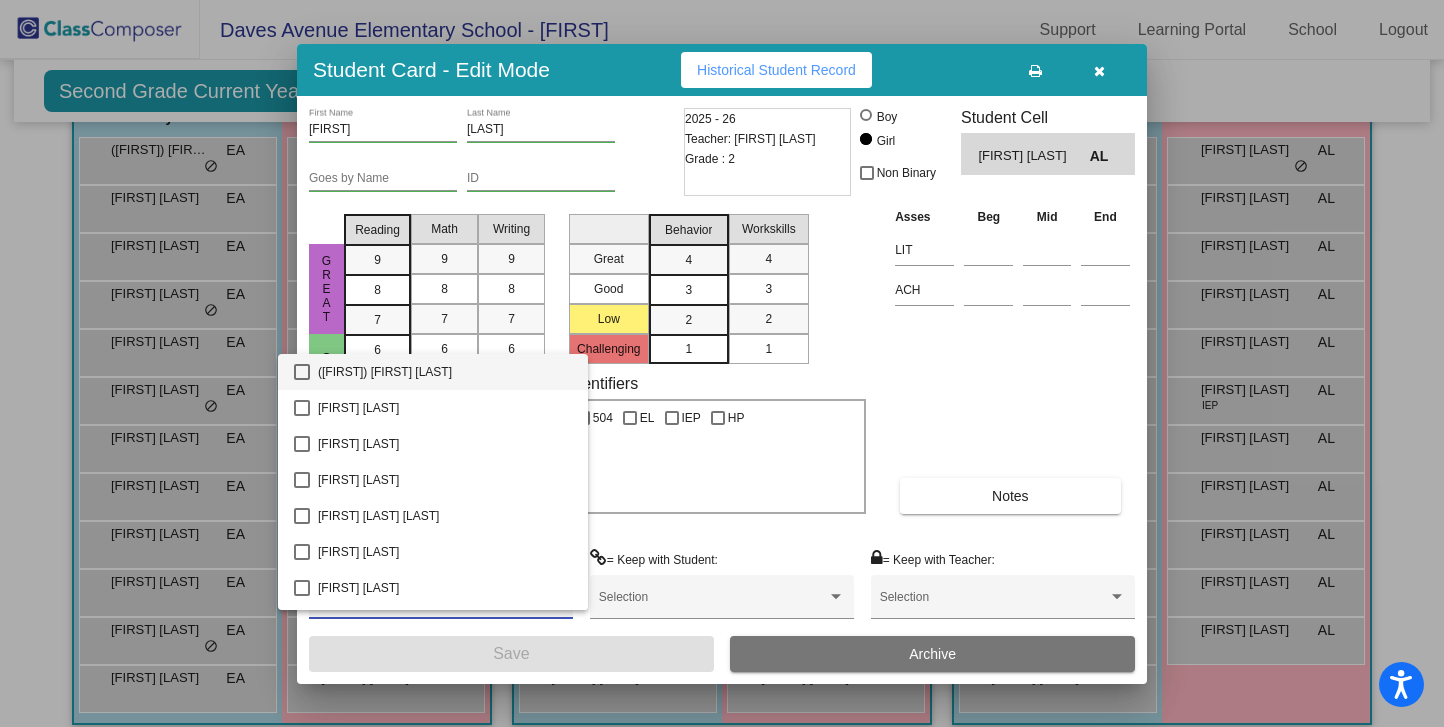 click at bounding box center [722, 363] 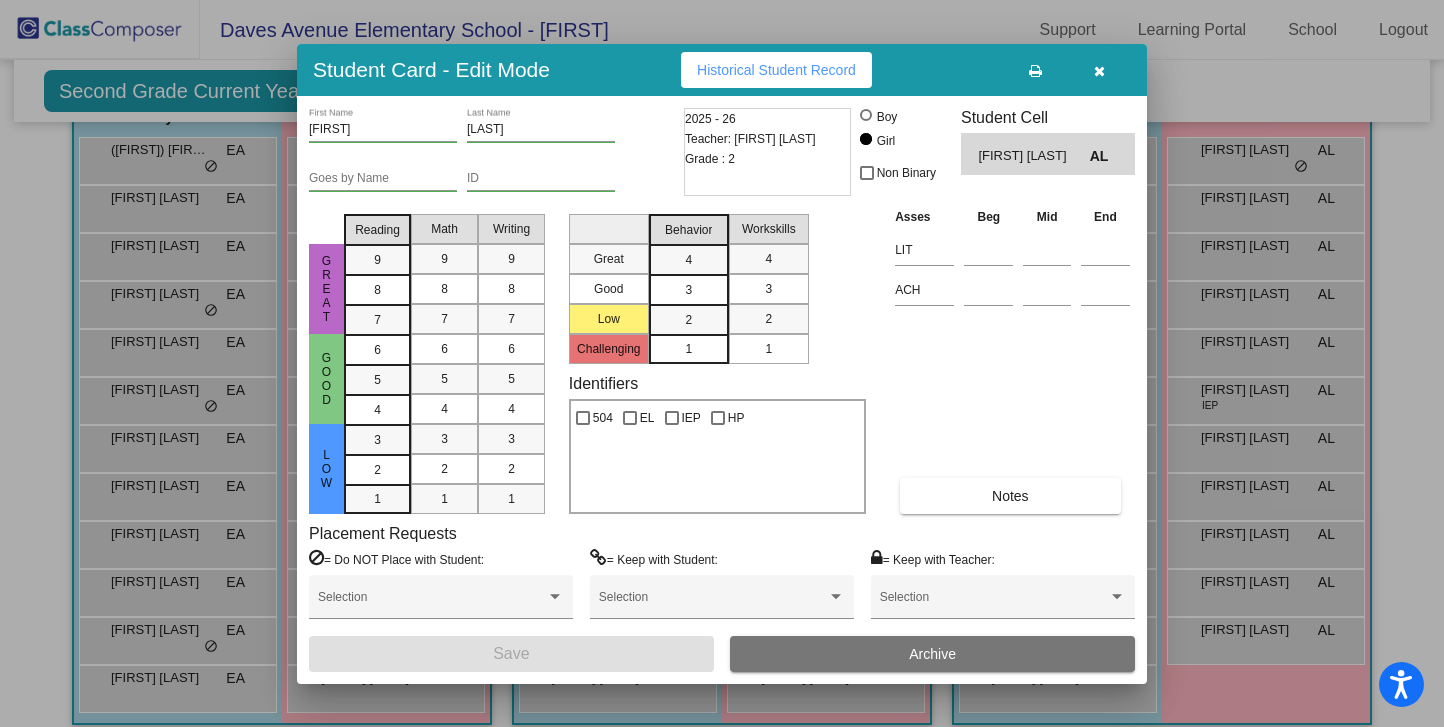 click at bounding box center (1099, 71) 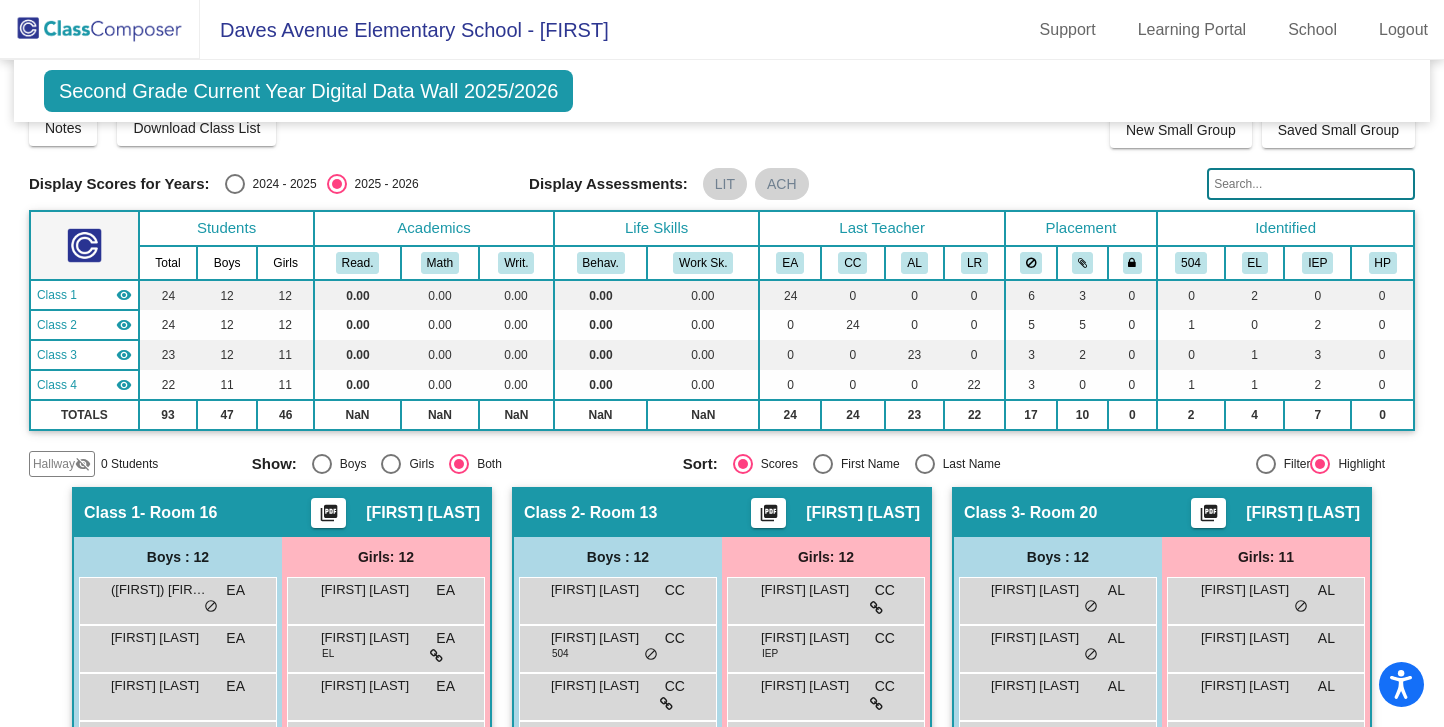 scroll, scrollTop: 0, scrollLeft: 0, axis: both 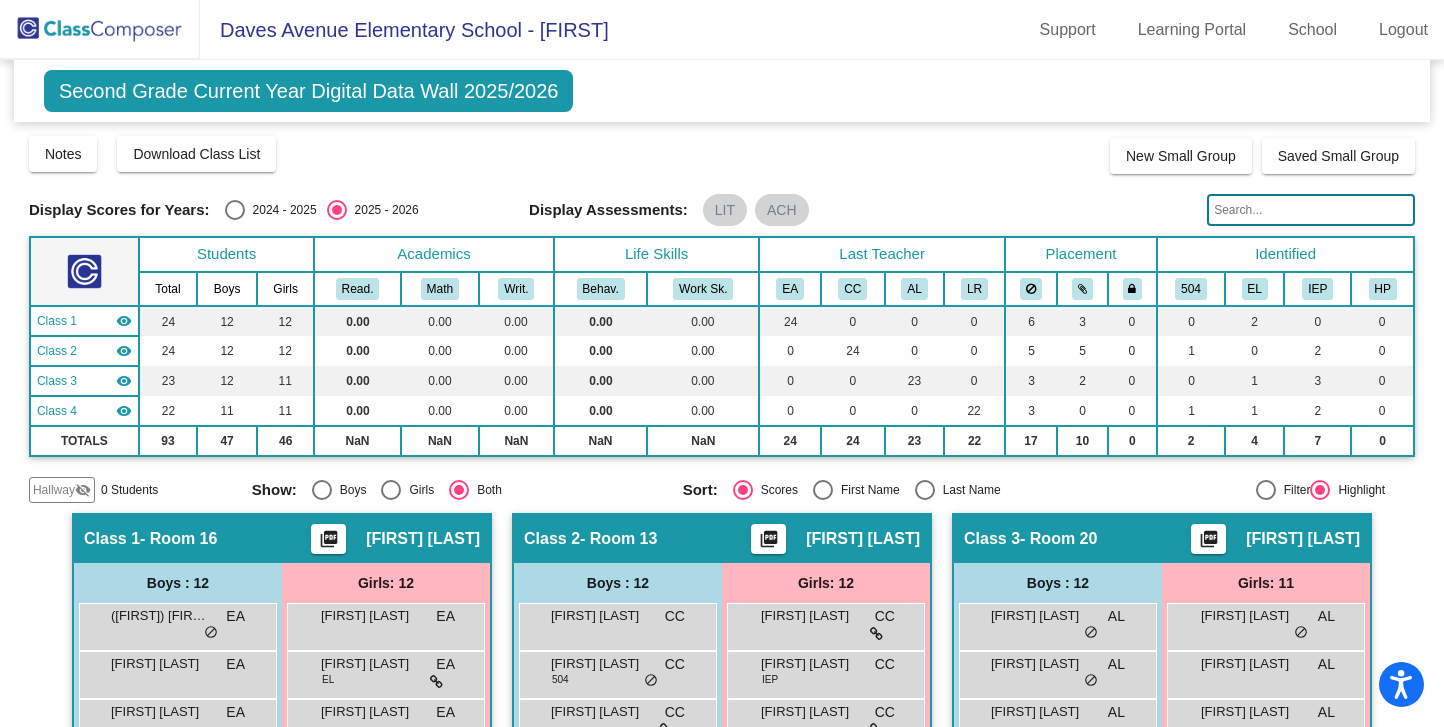 click on "Second Grade Current Year Digital Data Wall 2025/2026" 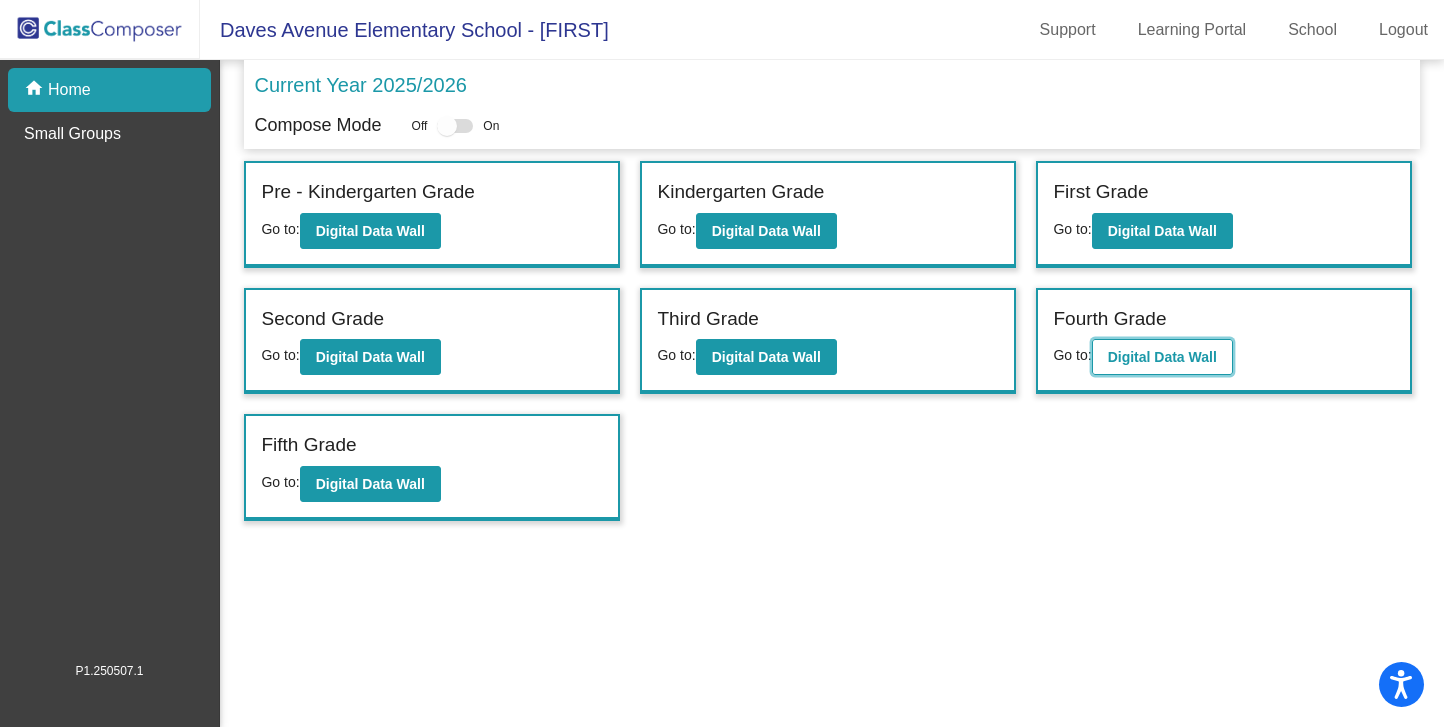 click on "Digital Data Wall" 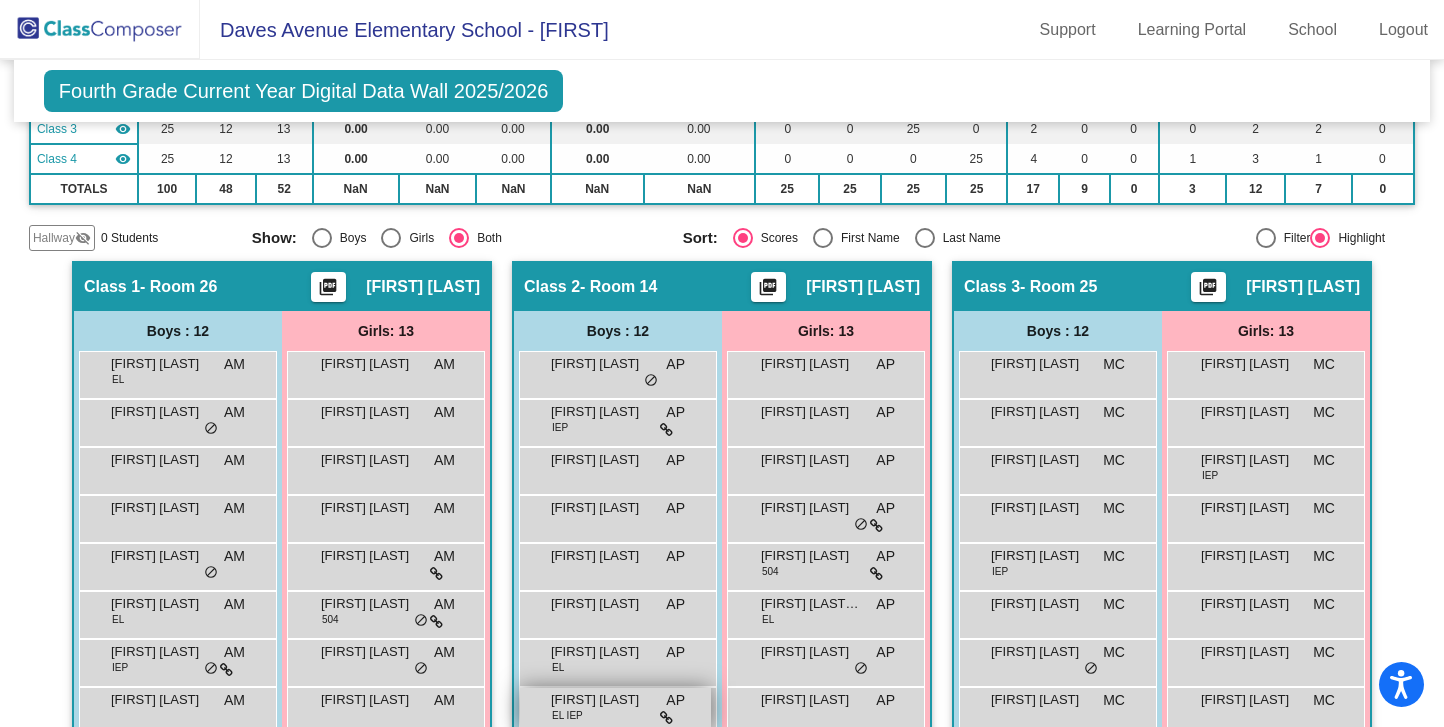 scroll, scrollTop: 250, scrollLeft: 0, axis: vertical 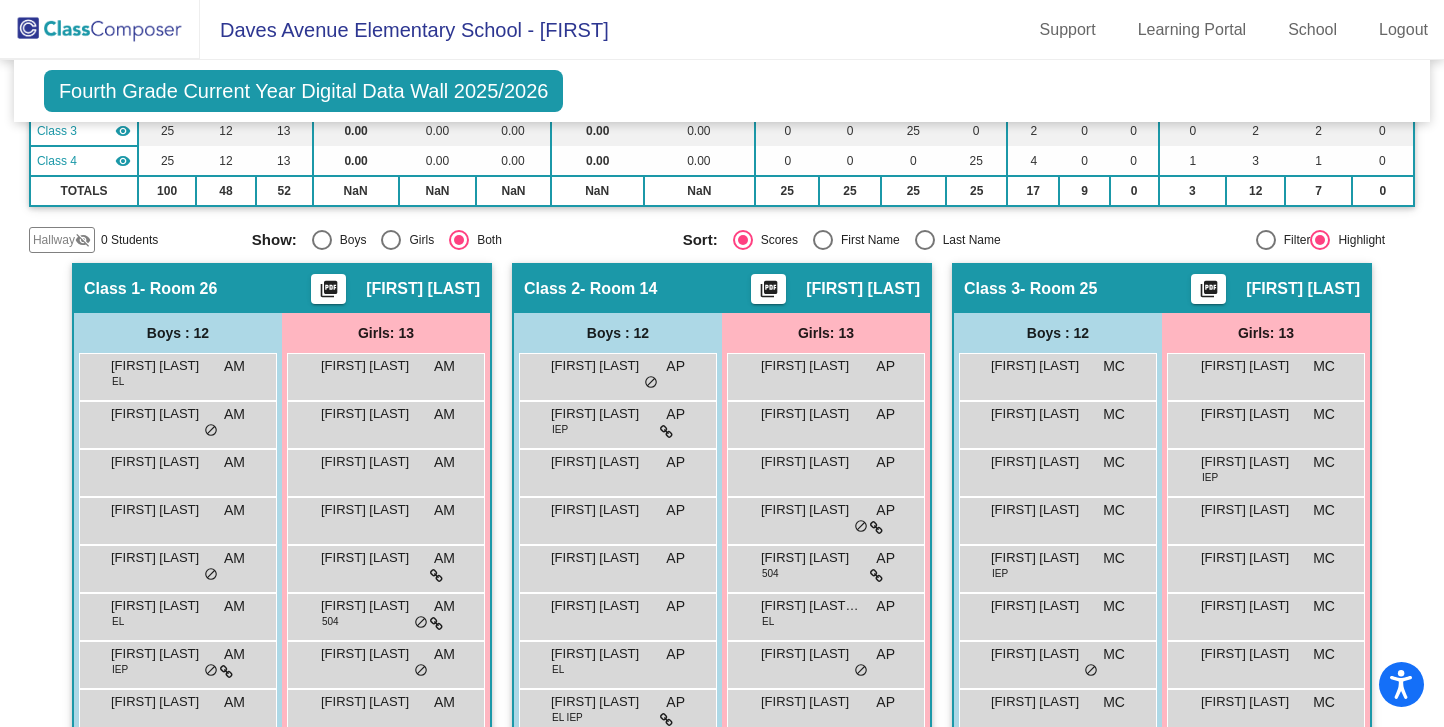 click 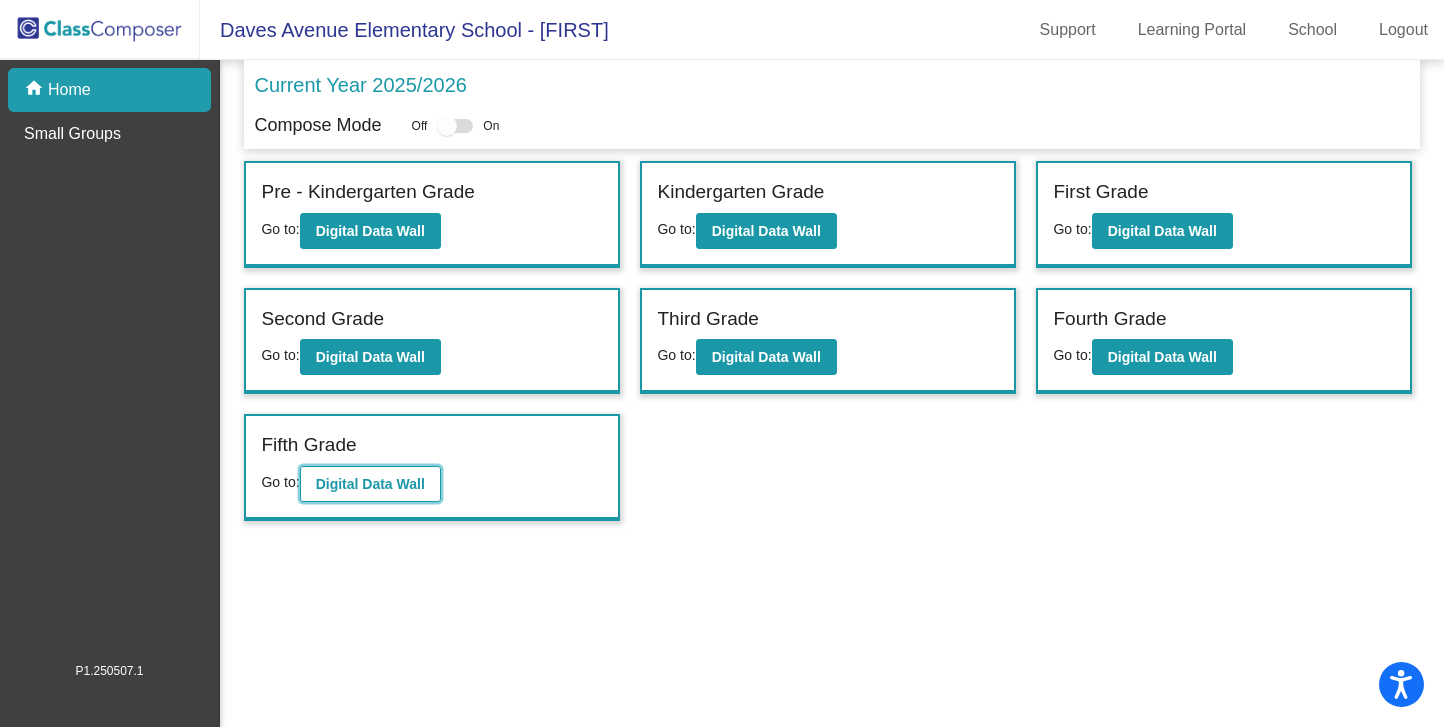 click on "Digital Data Wall" 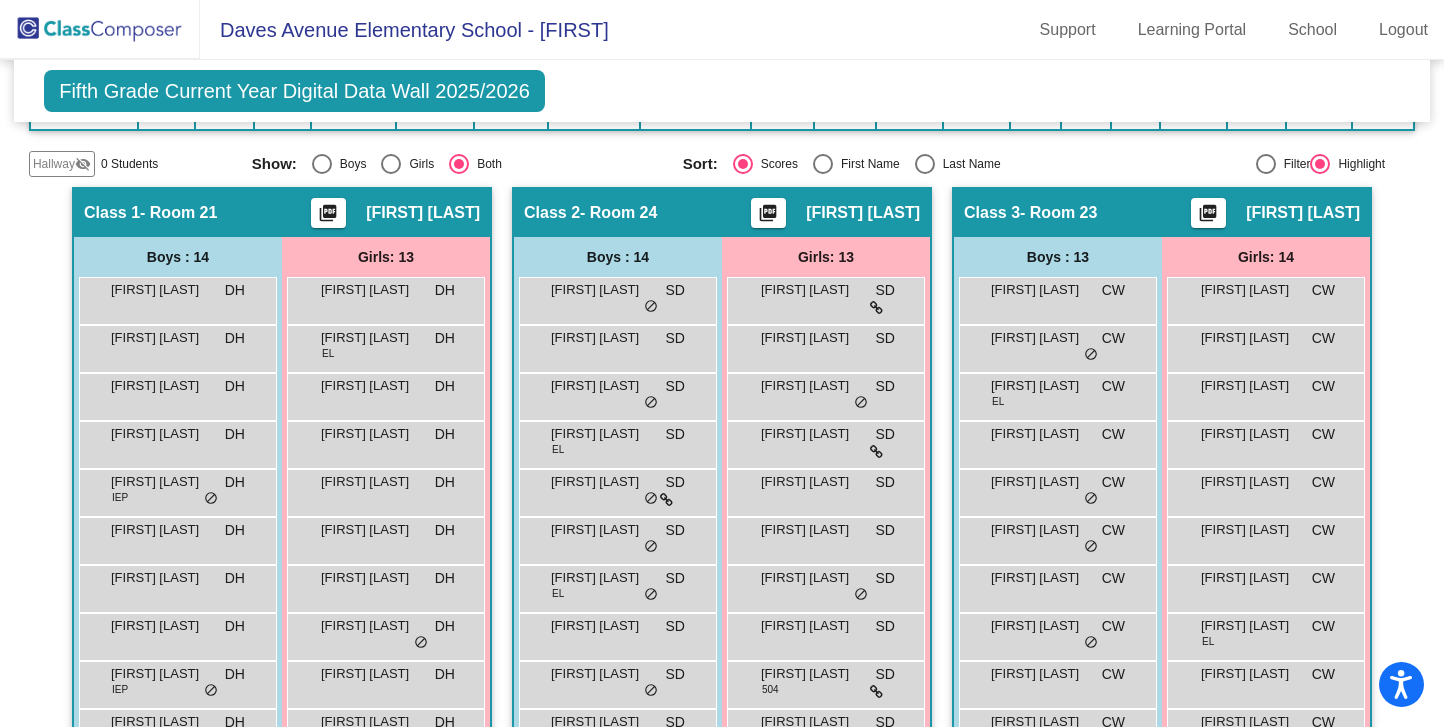 scroll, scrollTop: 82, scrollLeft: 0, axis: vertical 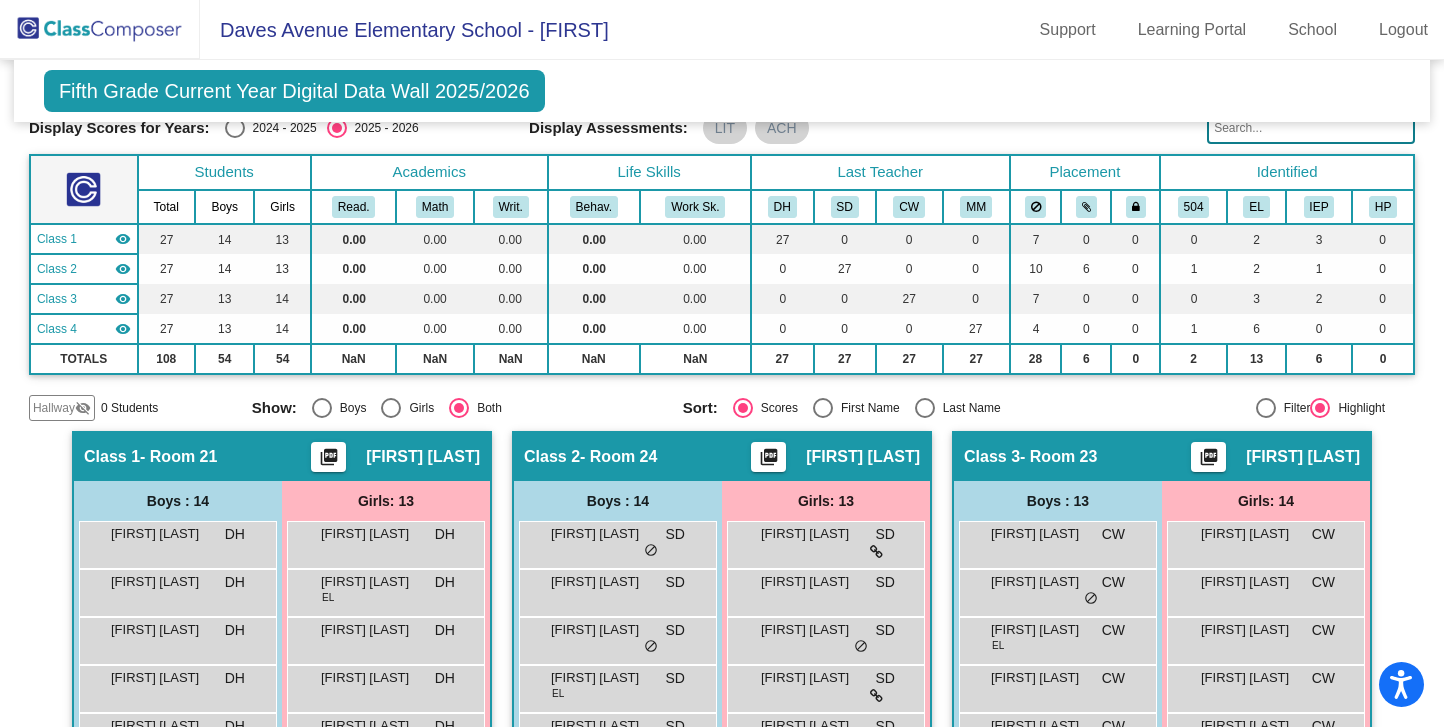 click 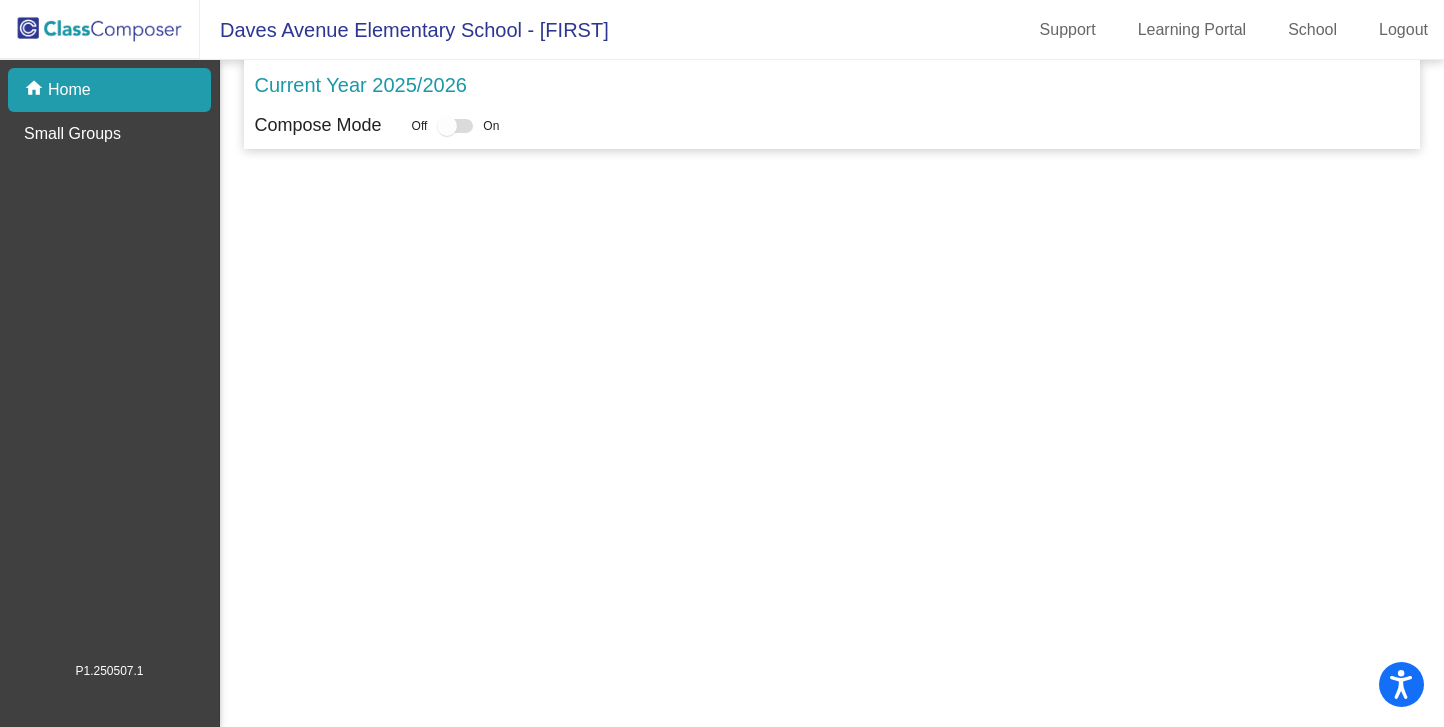 scroll, scrollTop: 0, scrollLeft: 0, axis: both 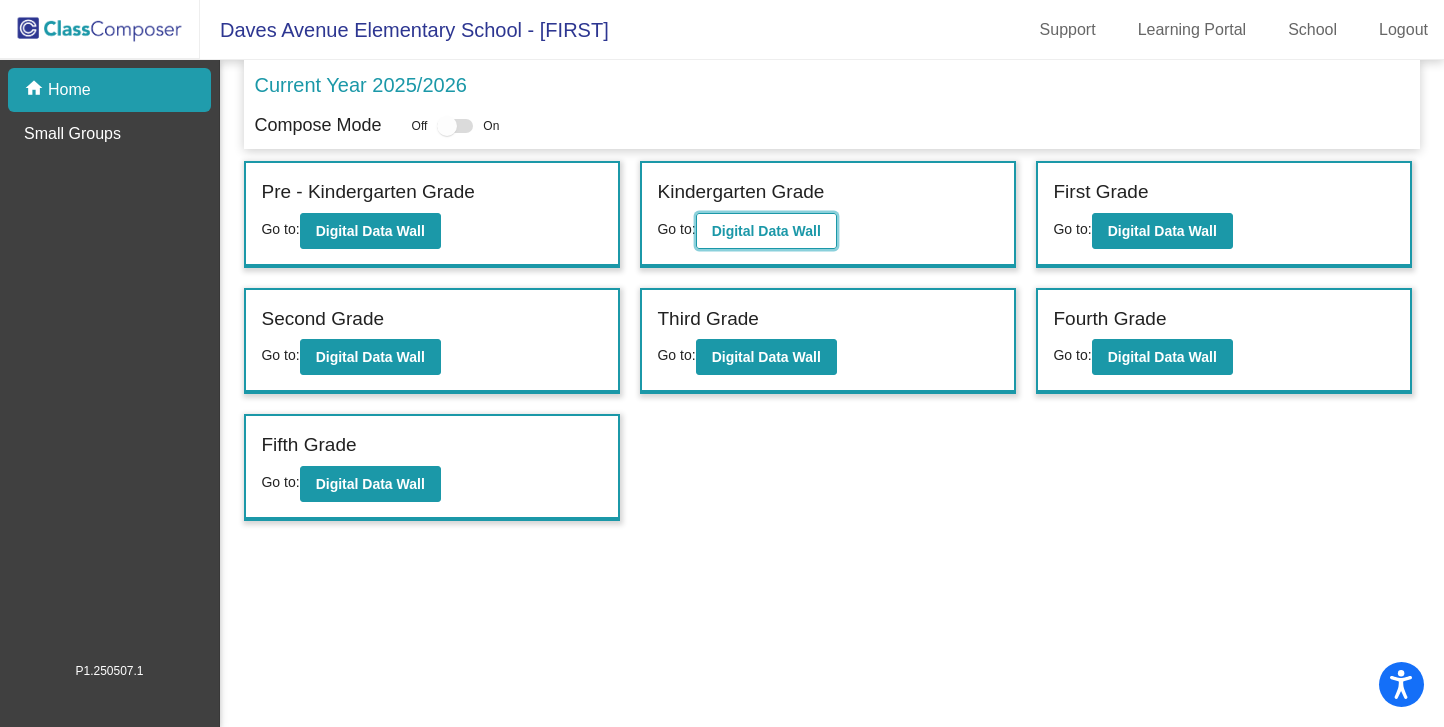click on "Digital Data Wall" 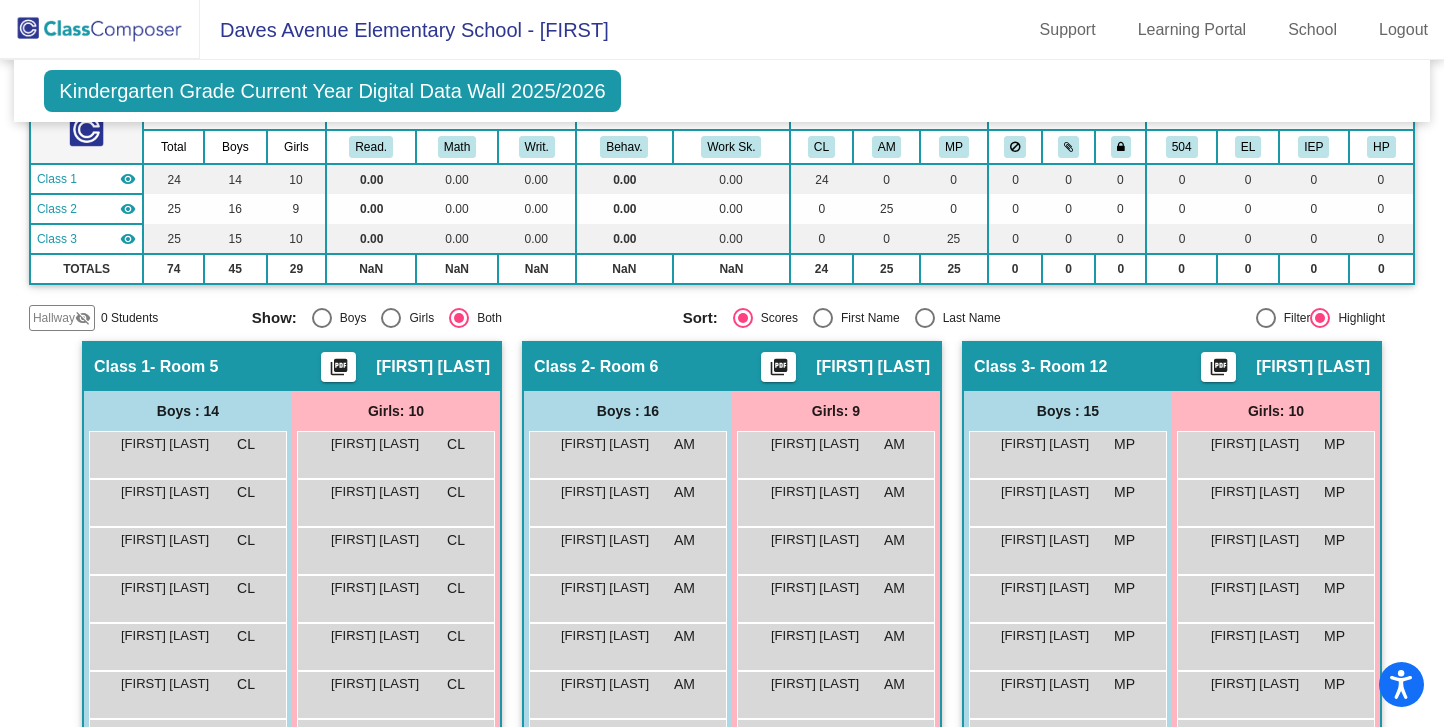scroll, scrollTop: 0, scrollLeft: 0, axis: both 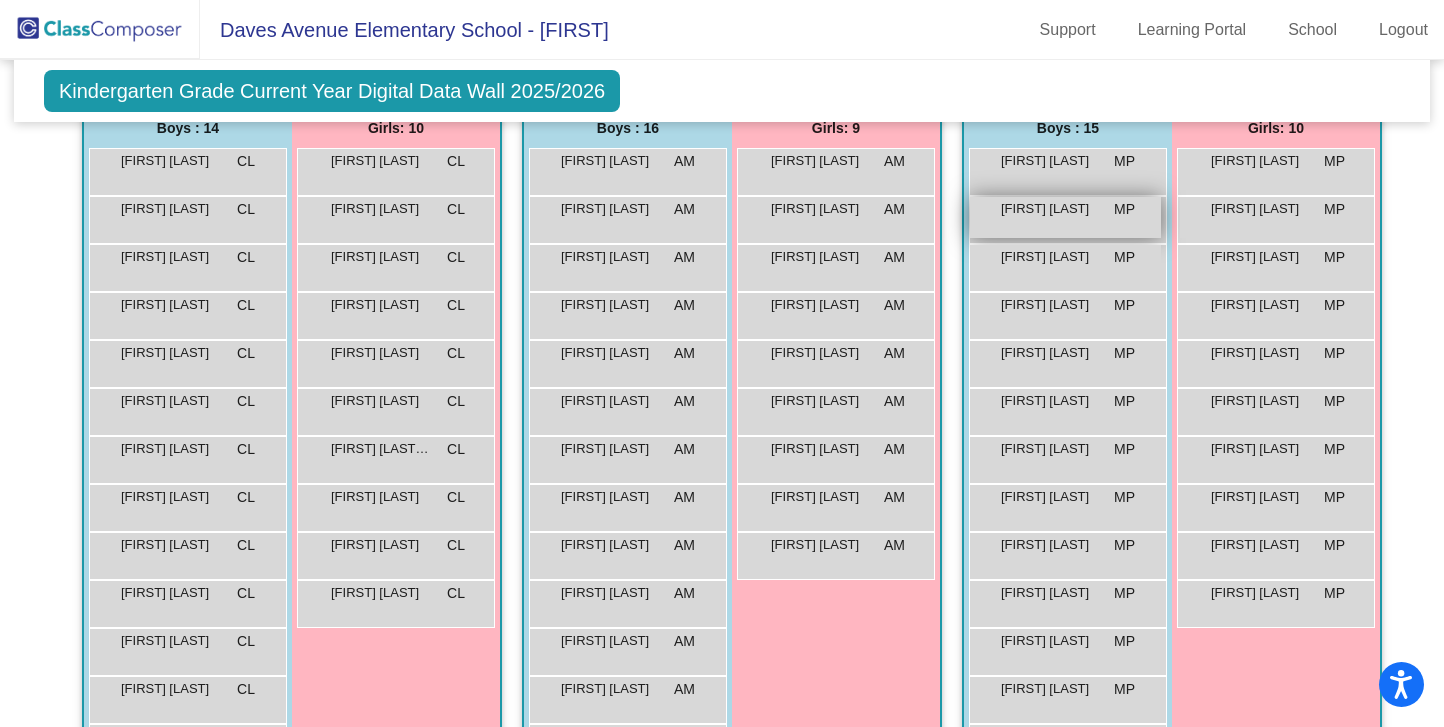 click on "Alexander Lee-Plenty MP lock do_not_disturb_alt" at bounding box center [1065, 217] 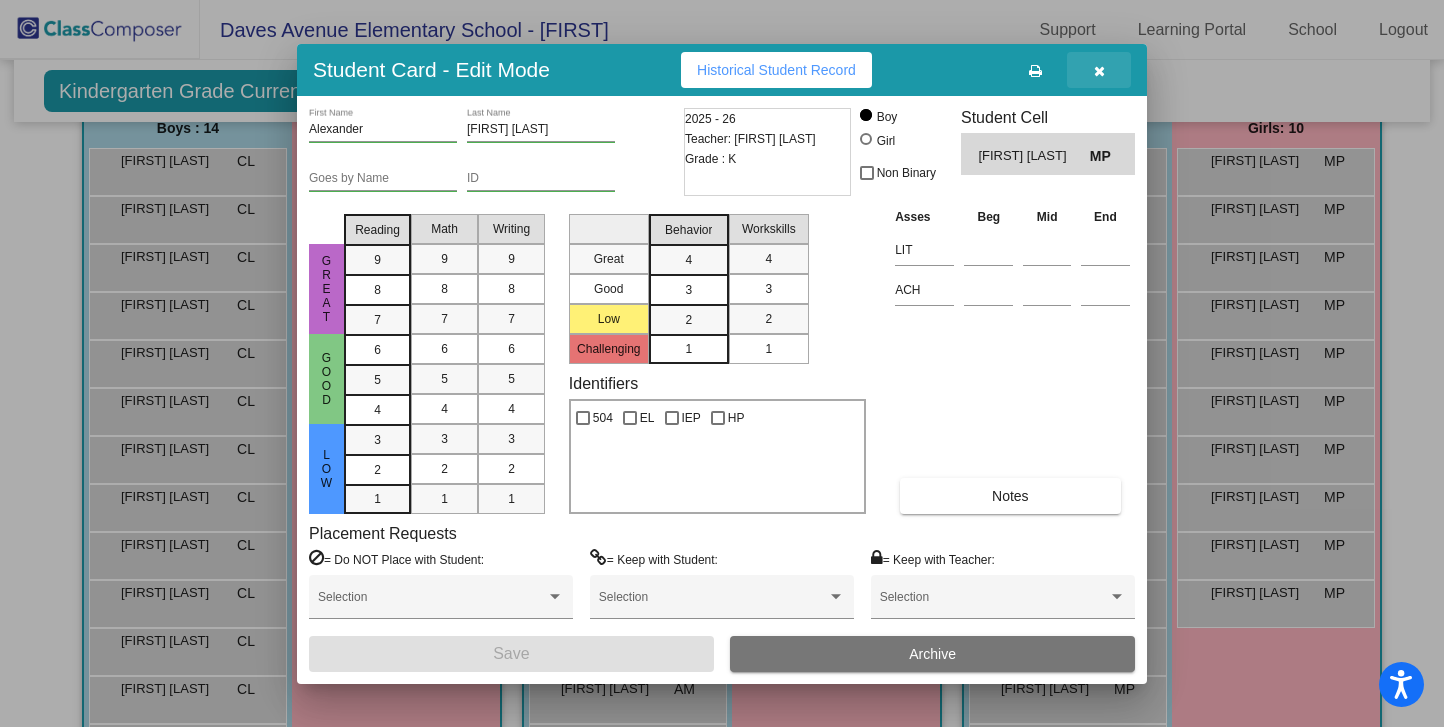 click at bounding box center [1099, 71] 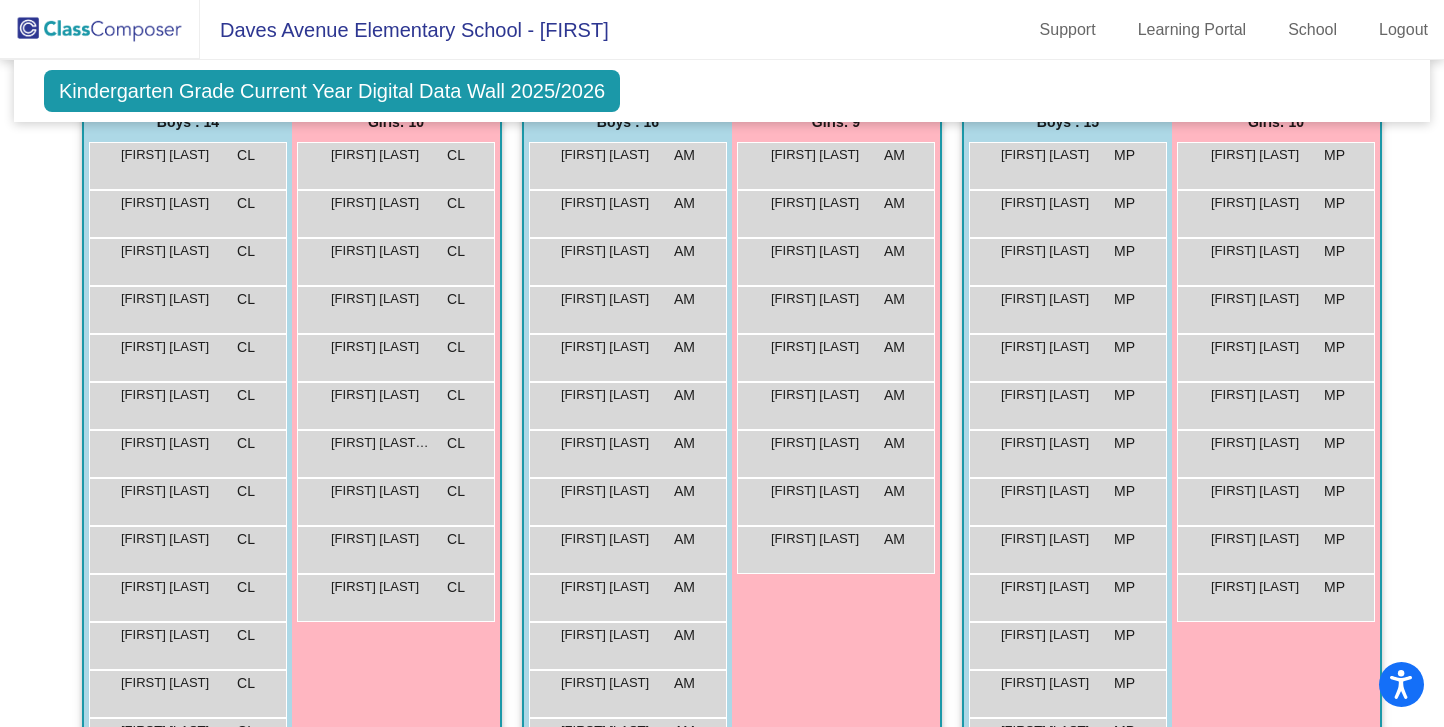 scroll, scrollTop: 433, scrollLeft: 0, axis: vertical 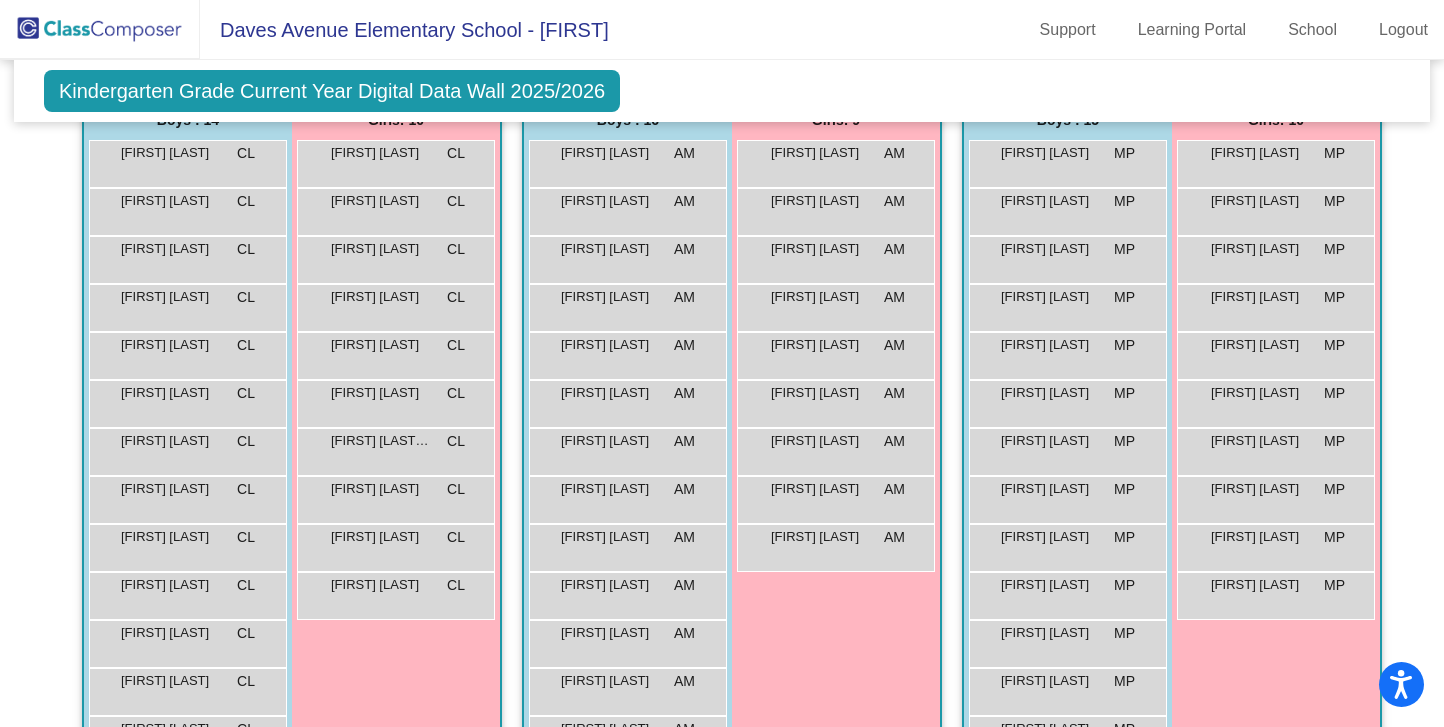 click 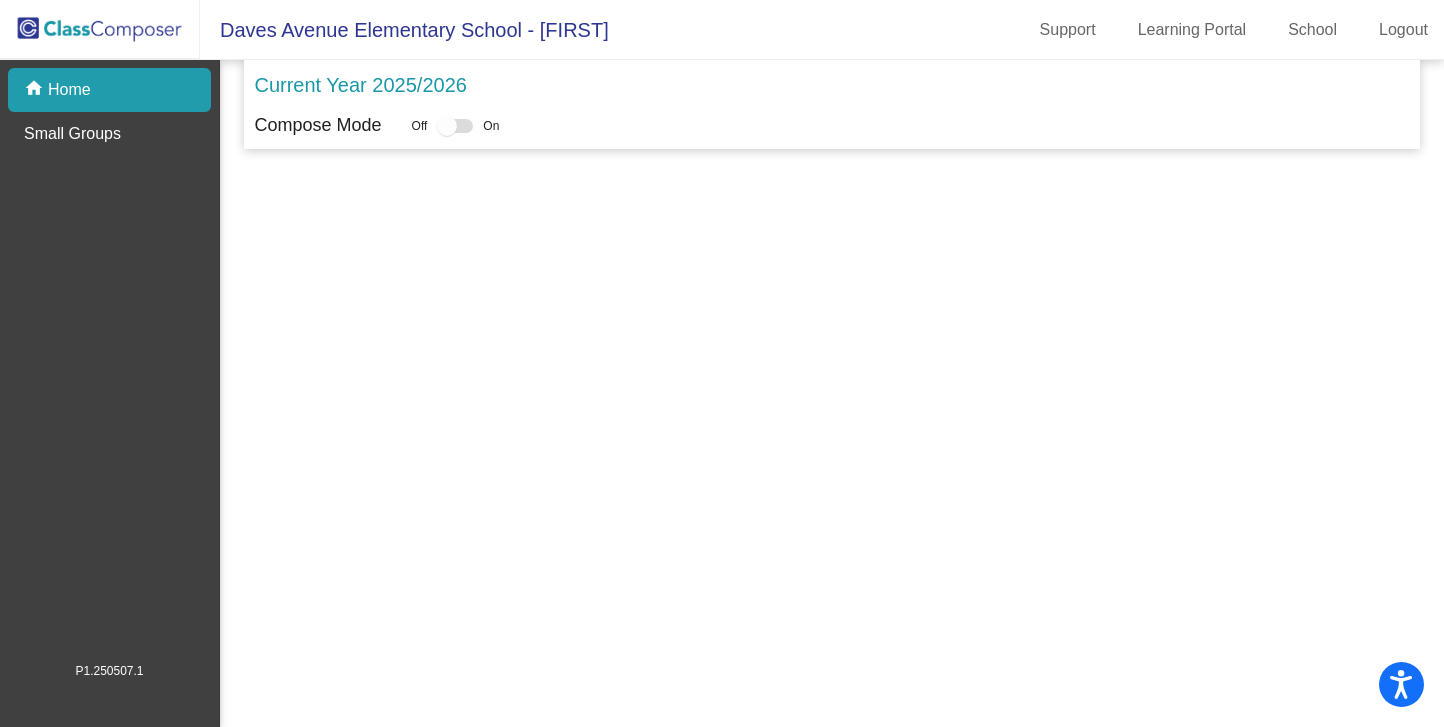 scroll, scrollTop: 0, scrollLeft: 0, axis: both 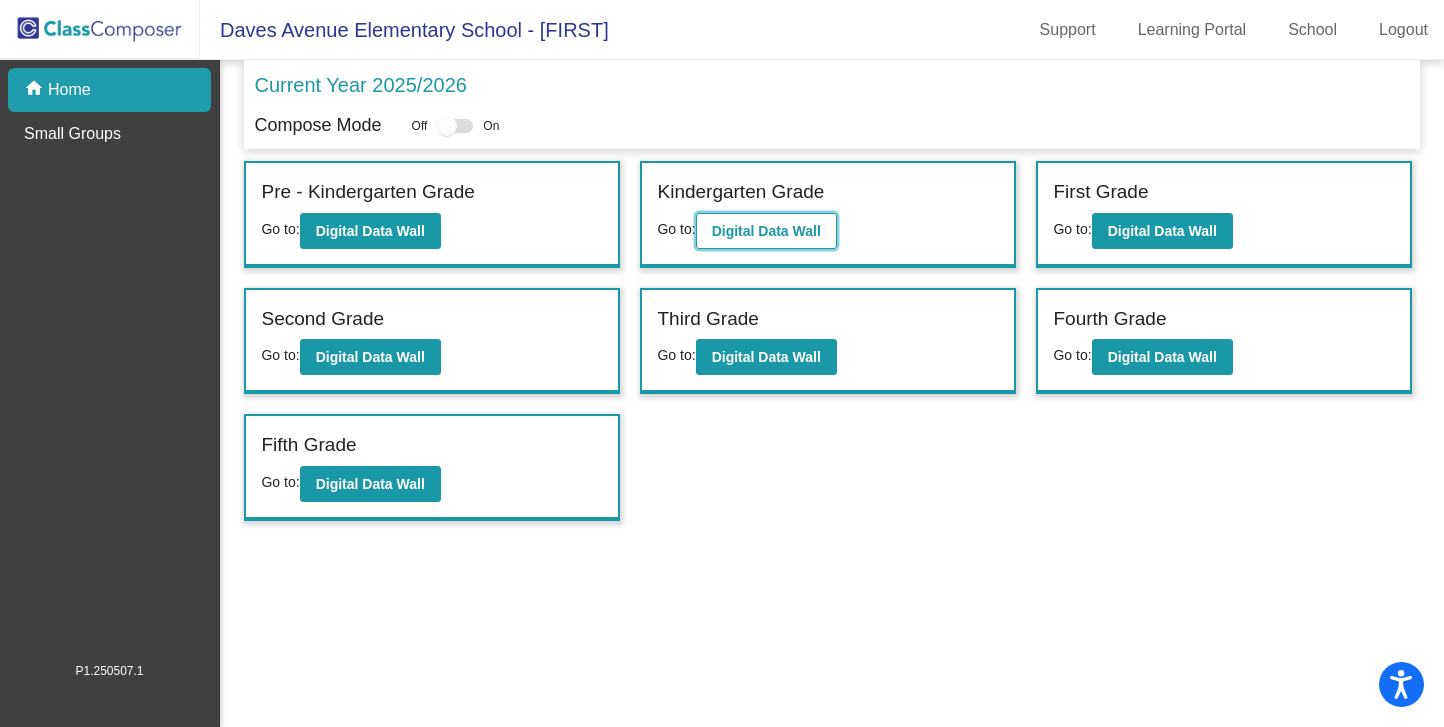 click on "Digital Data Wall" 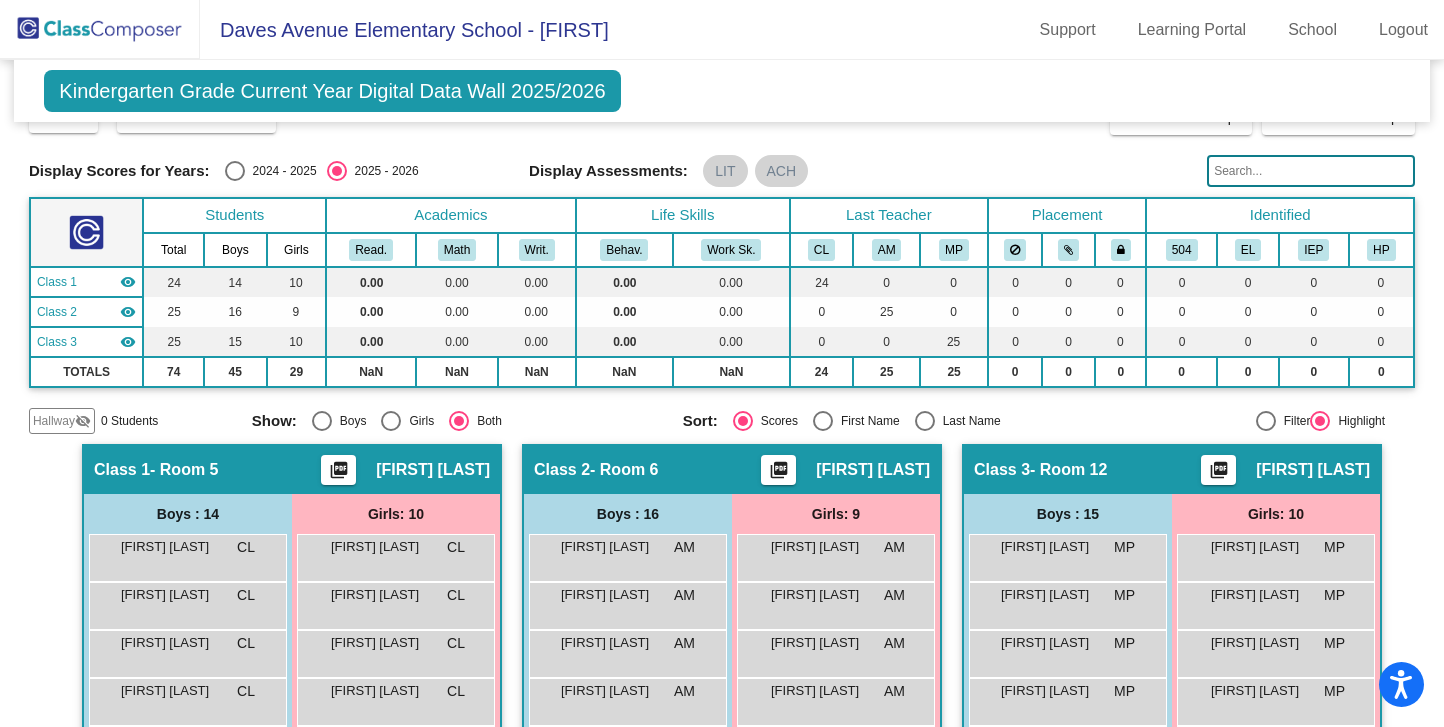 scroll, scrollTop: 44, scrollLeft: 0, axis: vertical 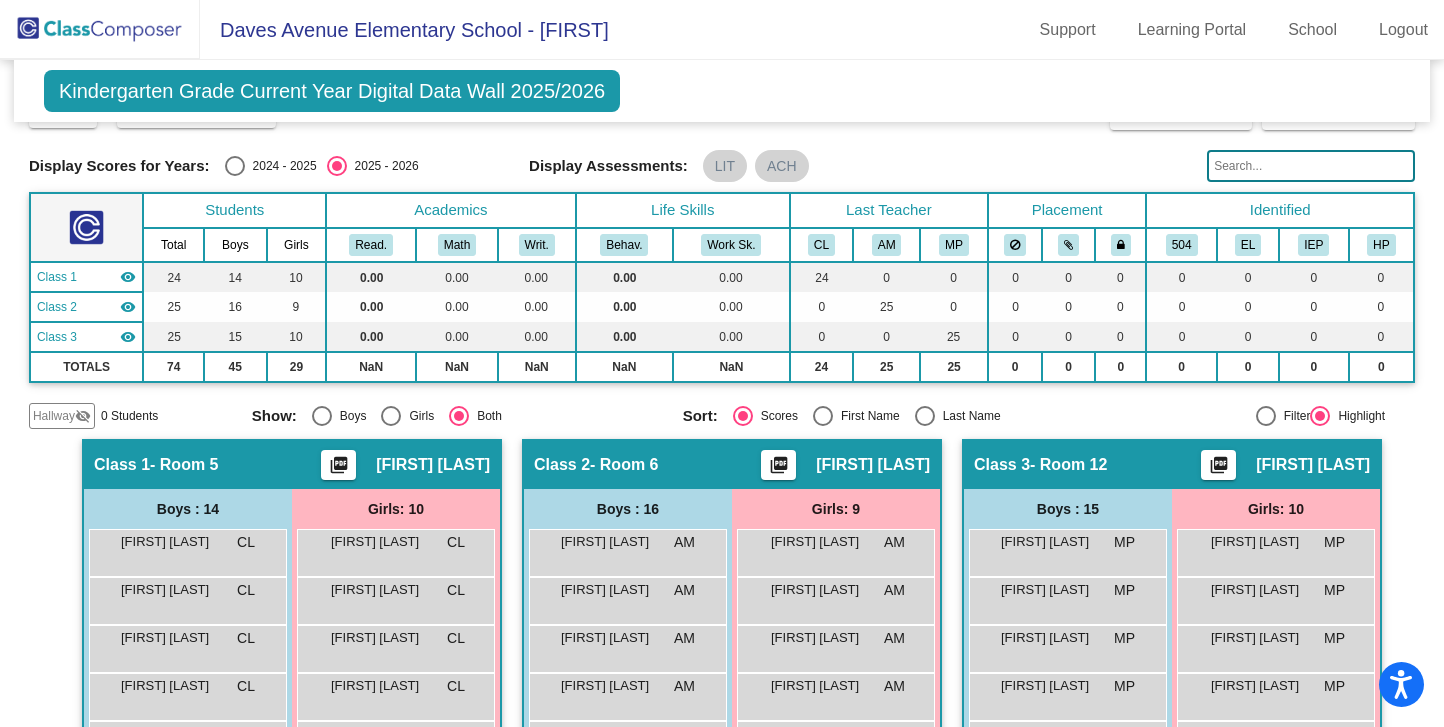 click 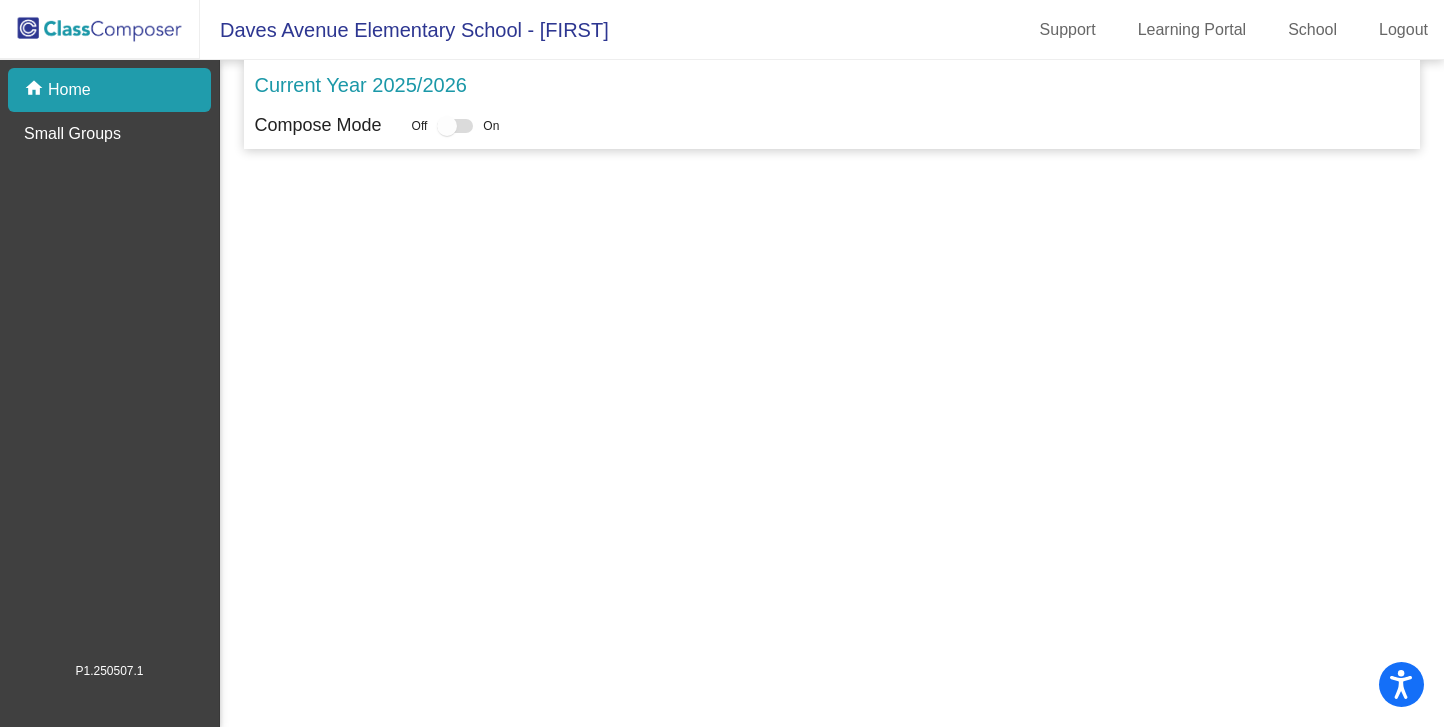 scroll, scrollTop: 0, scrollLeft: 0, axis: both 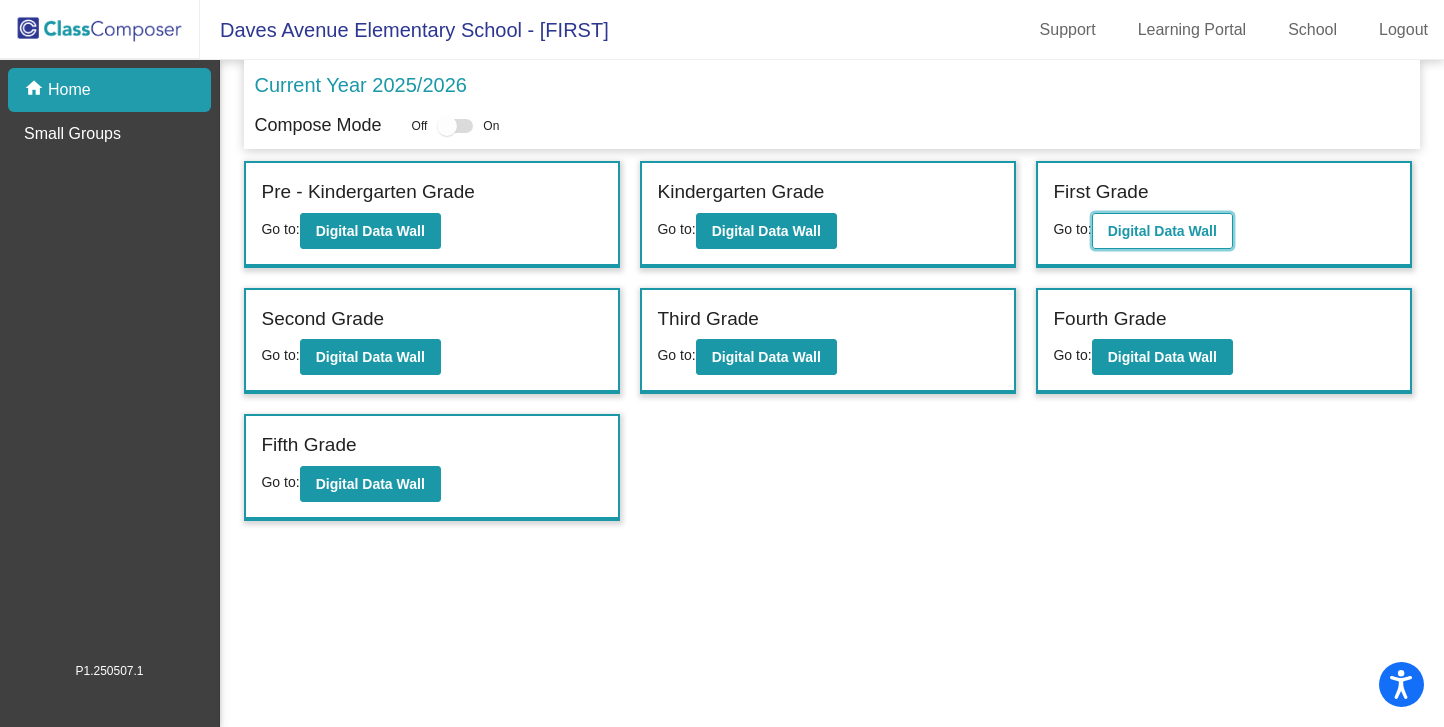 click on "Digital Data Wall" 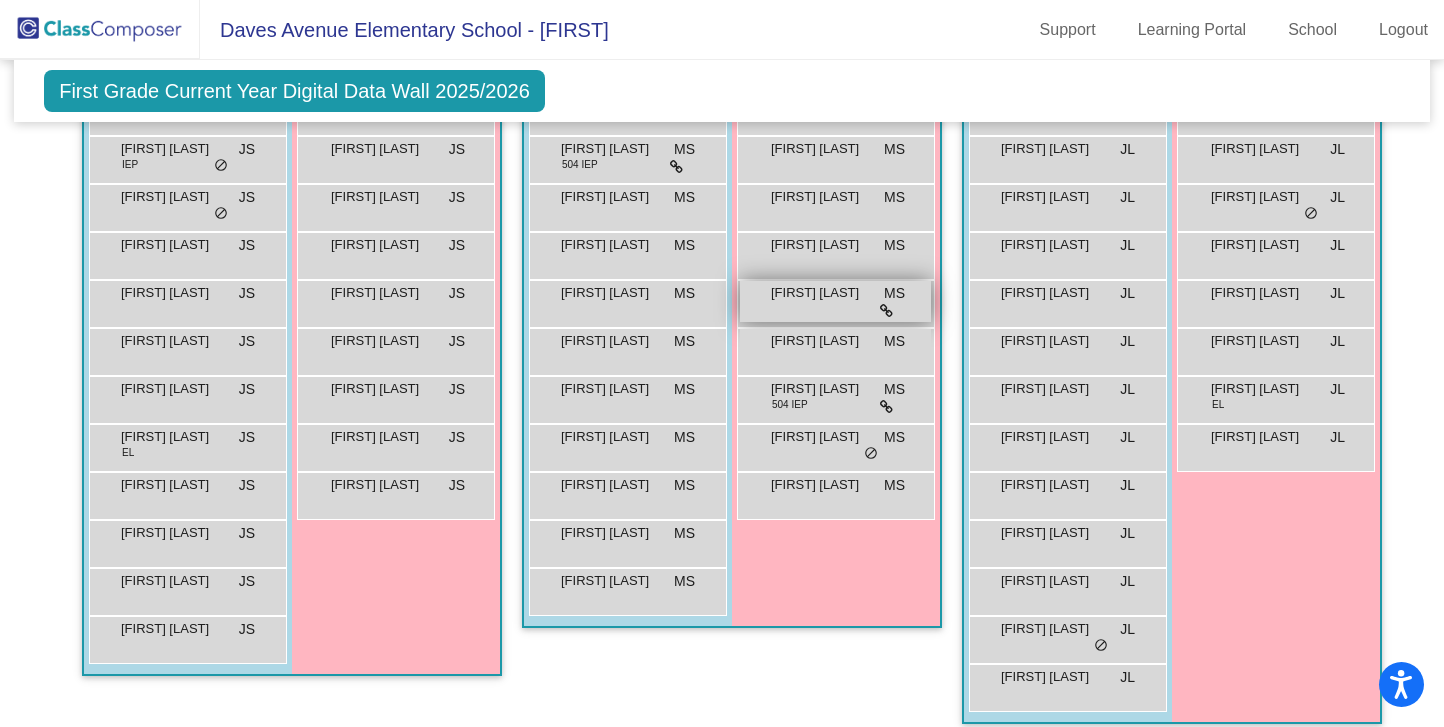 scroll, scrollTop: 597, scrollLeft: 0, axis: vertical 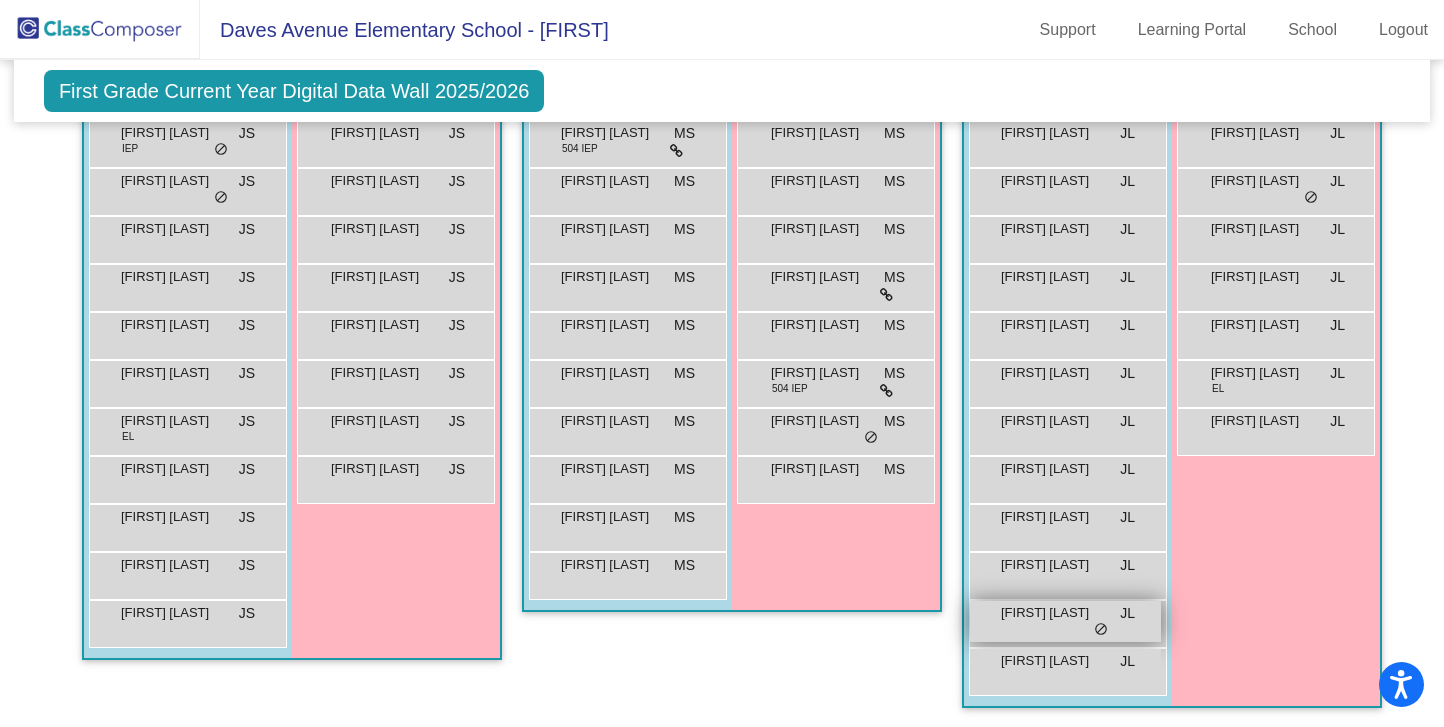 click on "Vyahn Raahavan JL lock do_not_disturb_alt" at bounding box center (1065, 621) 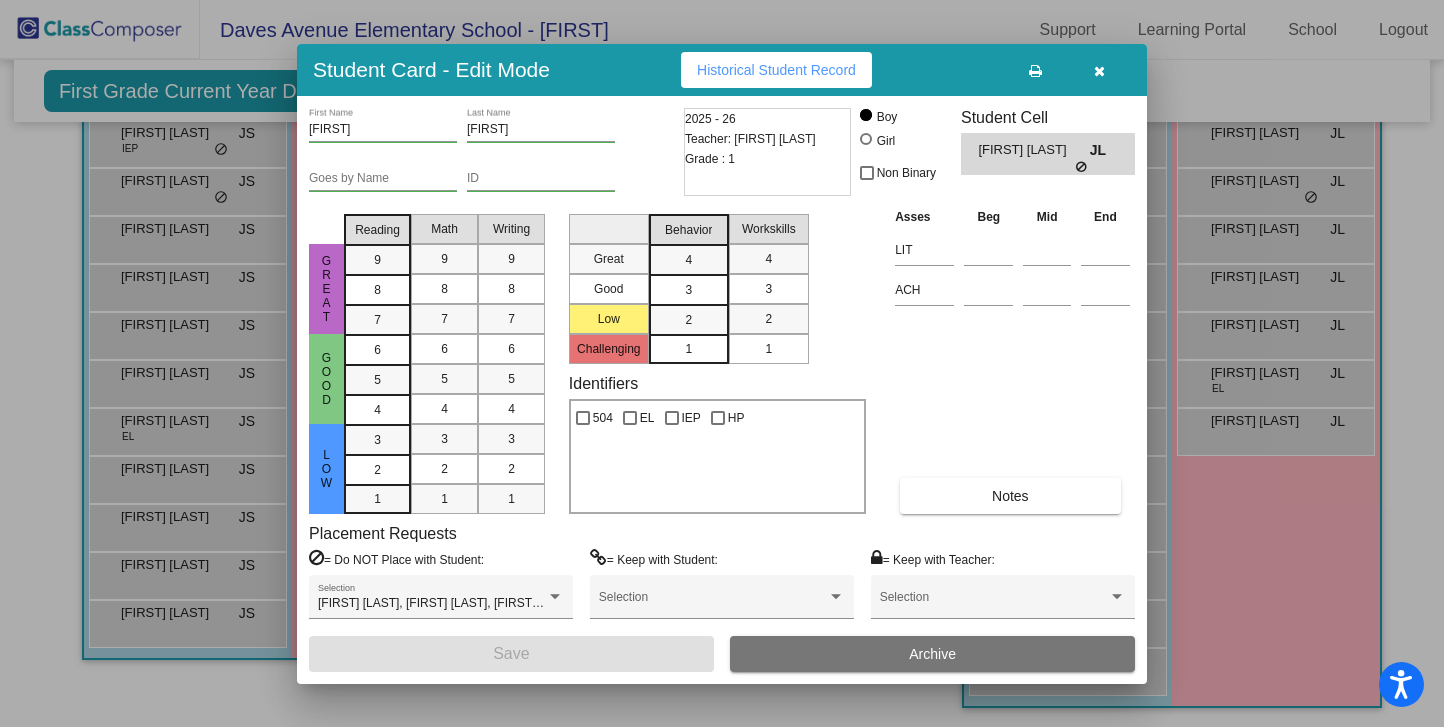 click at bounding box center [1099, 71] 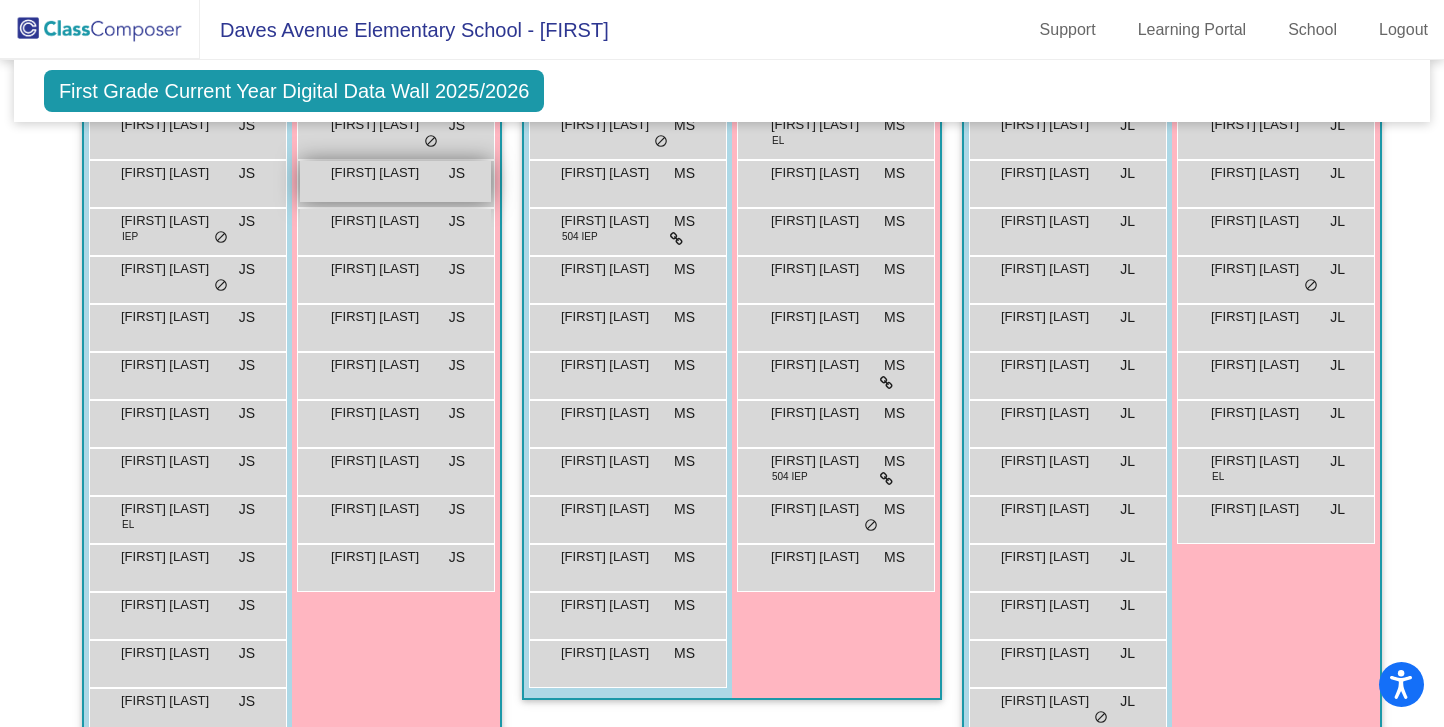 scroll, scrollTop: 597, scrollLeft: 0, axis: vertical 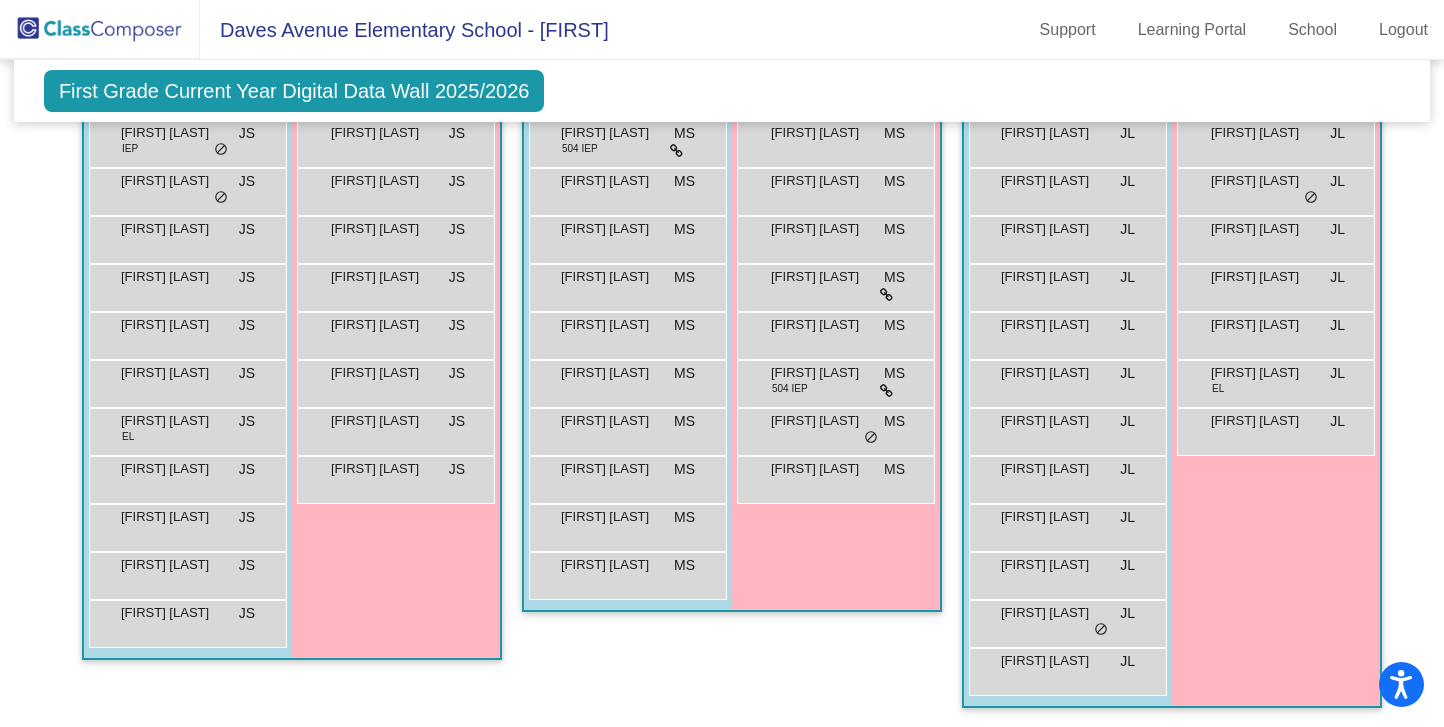click 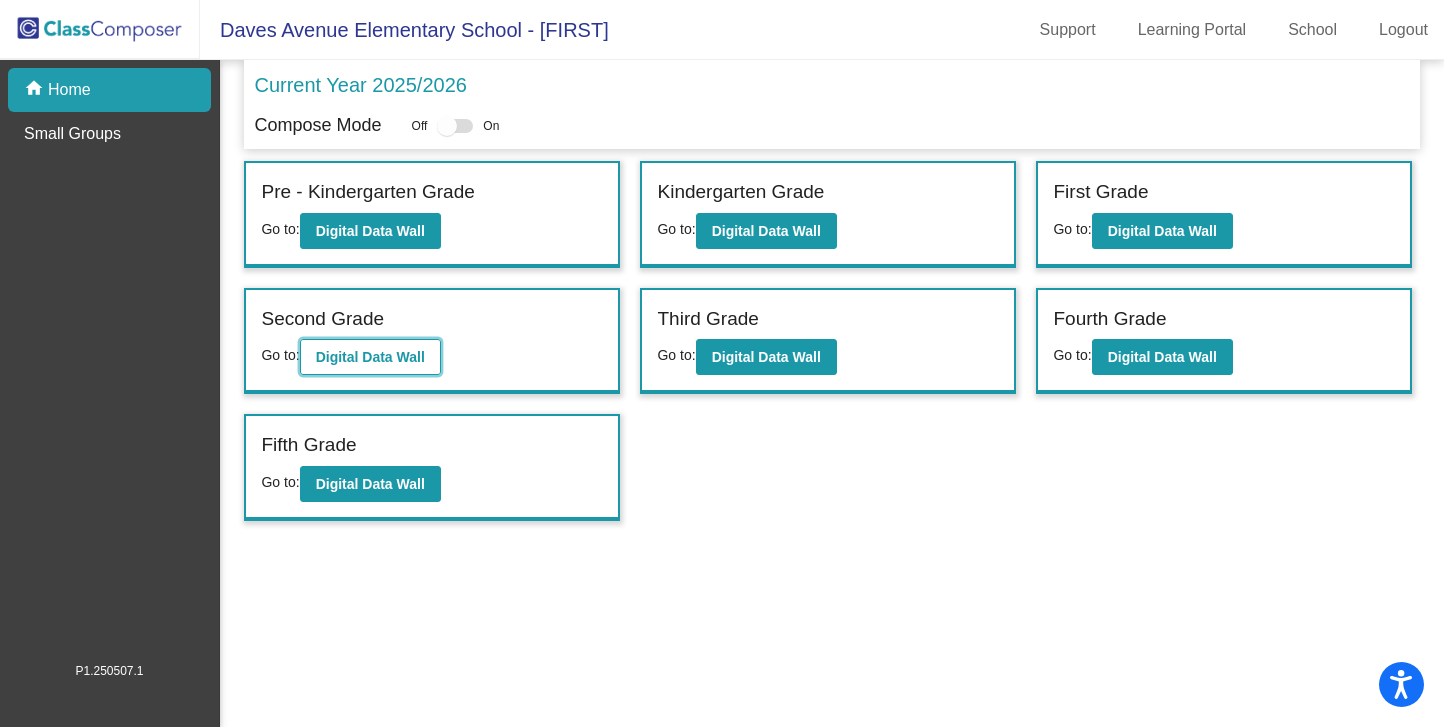 click on "Digital Data Wall" 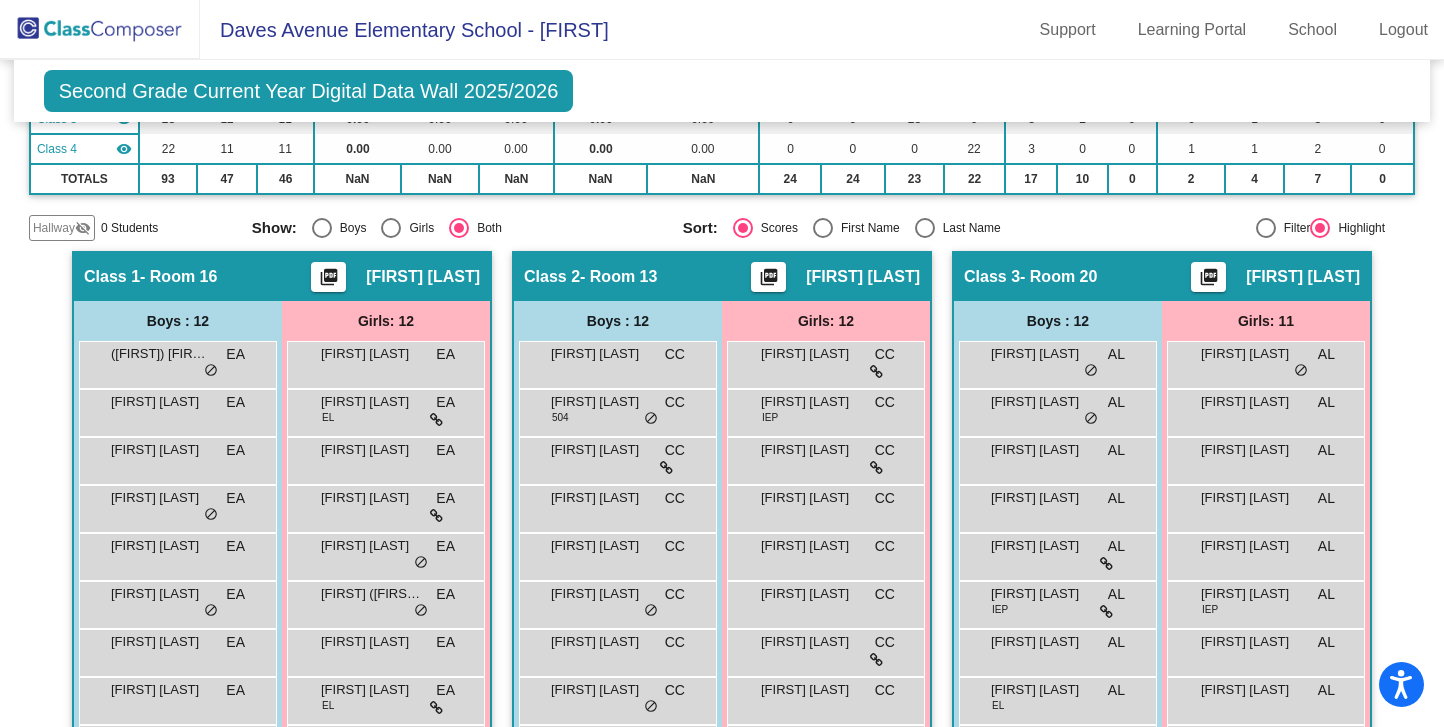 scroll, scrollTop: 0, scrollLeft: 0, axis: both 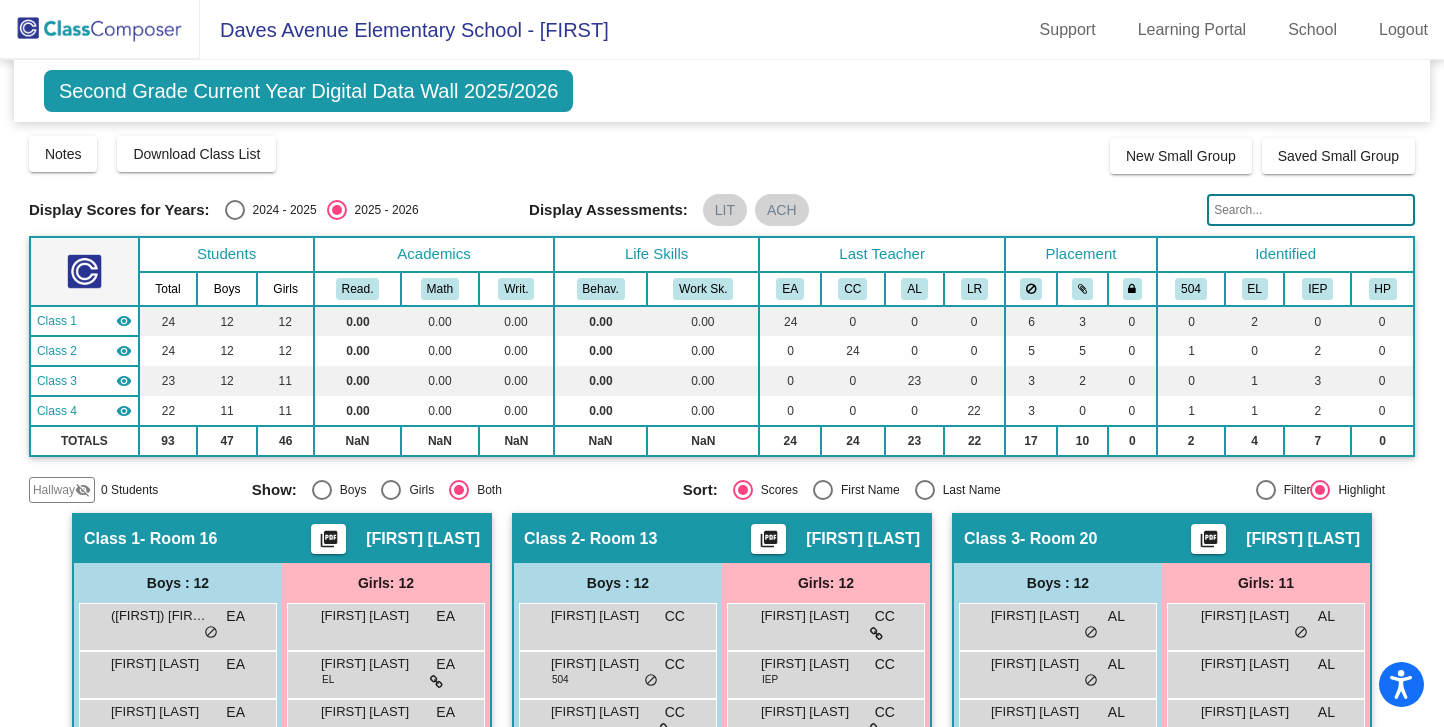click 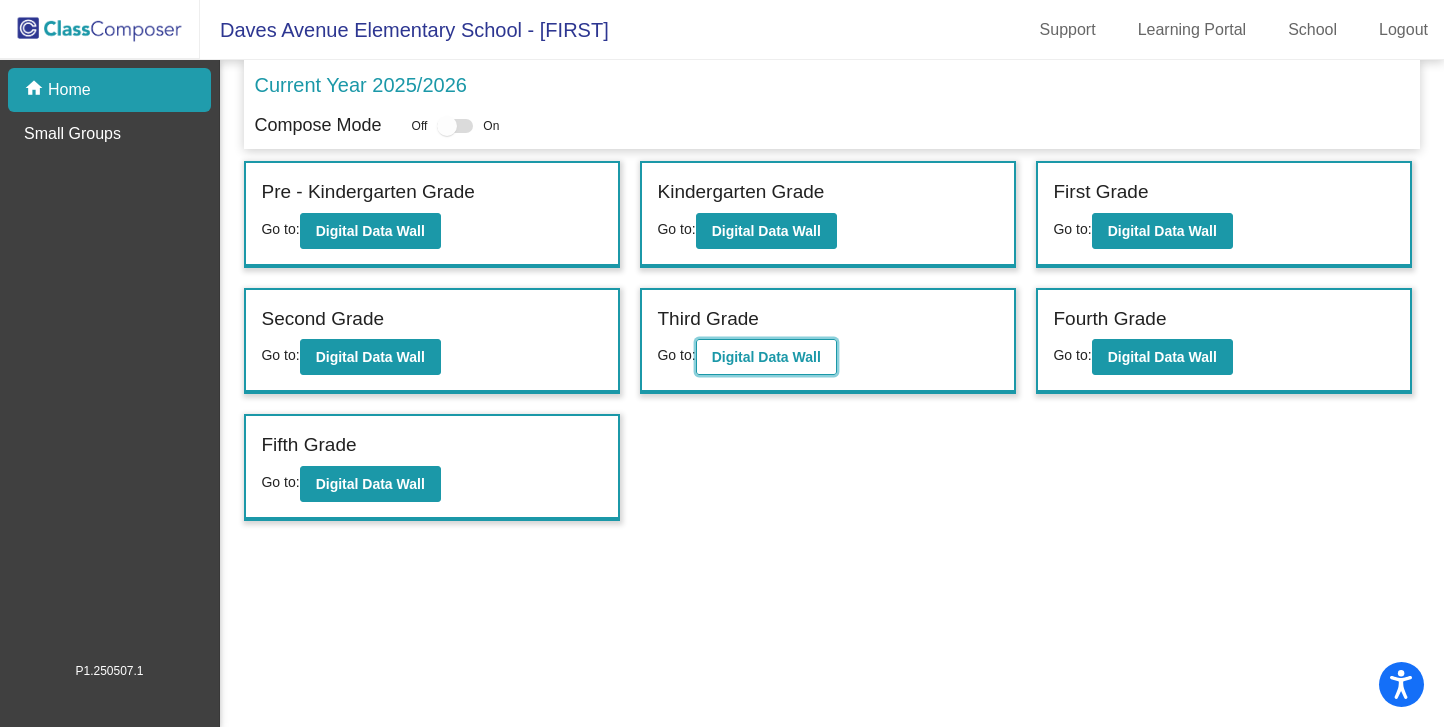 click on "Digital Data Wall" 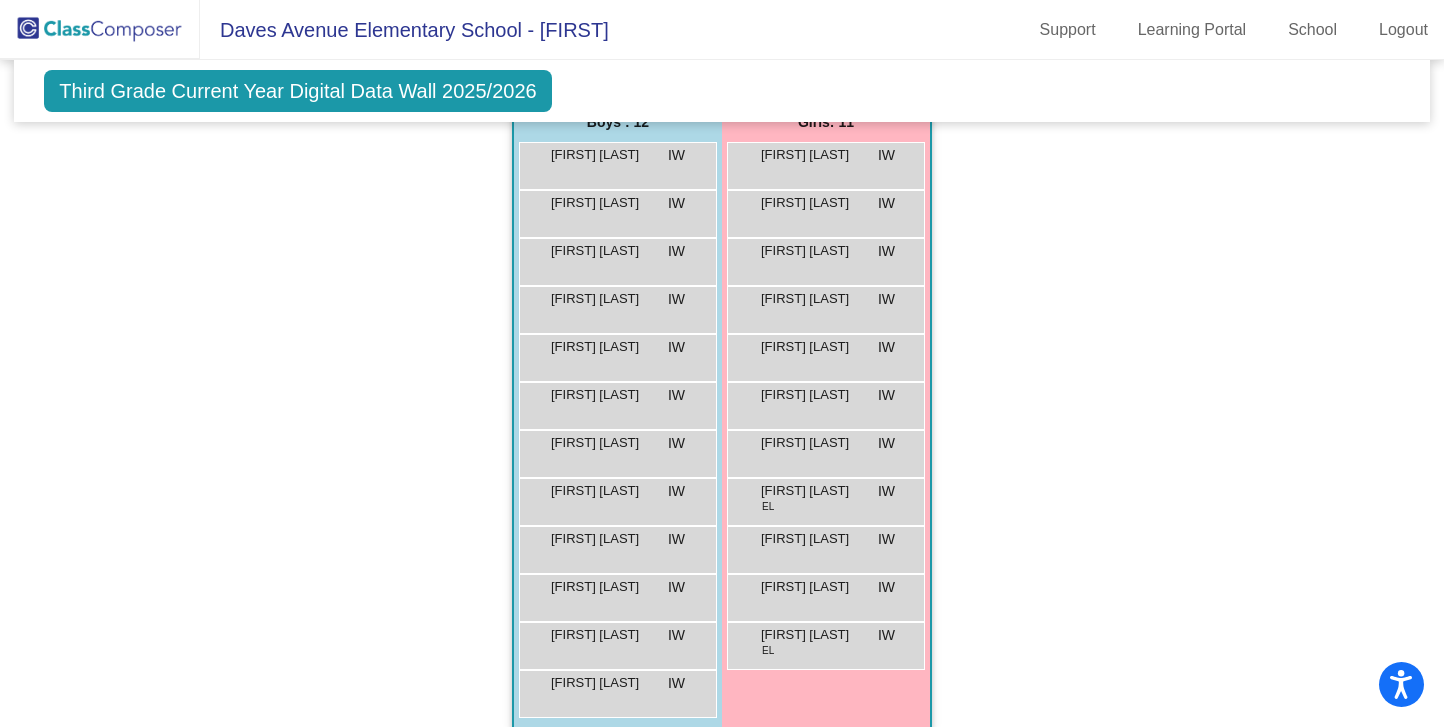 scroll, scrollTop: 1181, scrollLeft: 0, axis: vertical 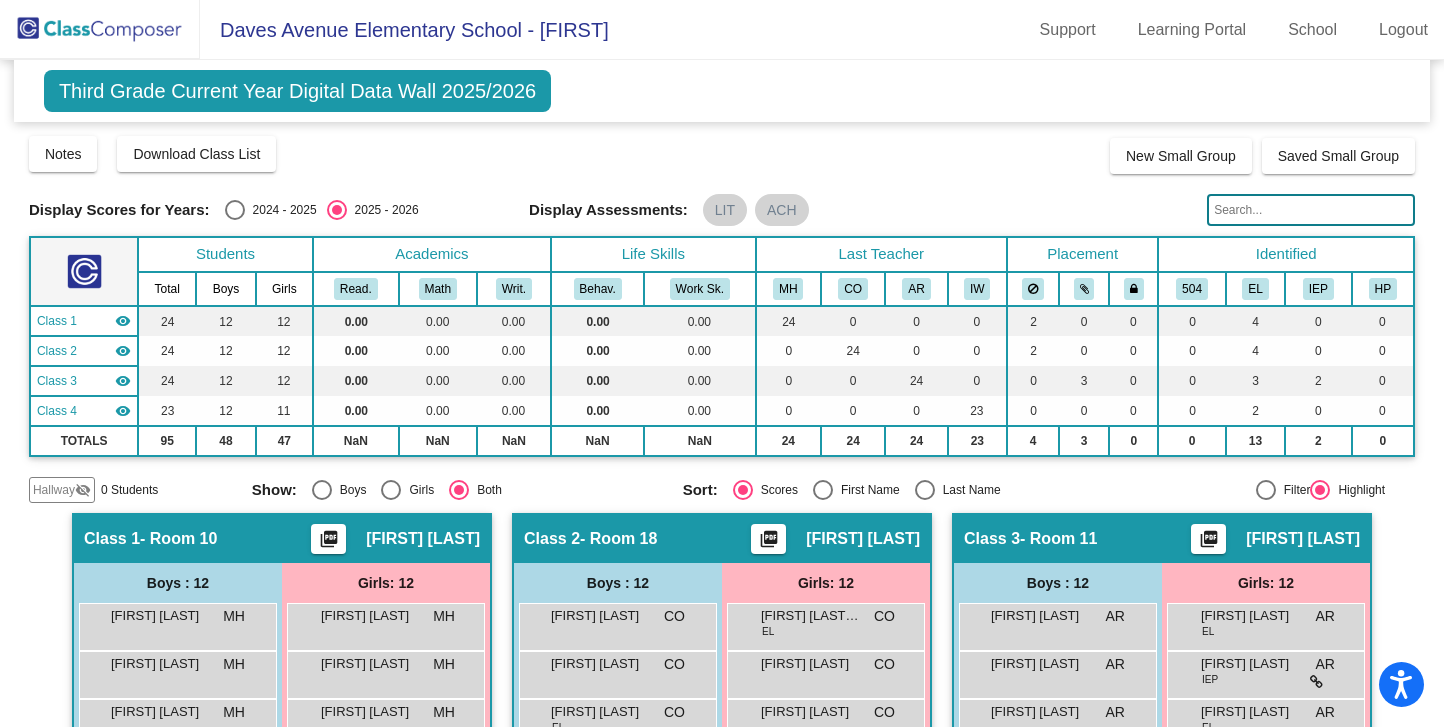 click 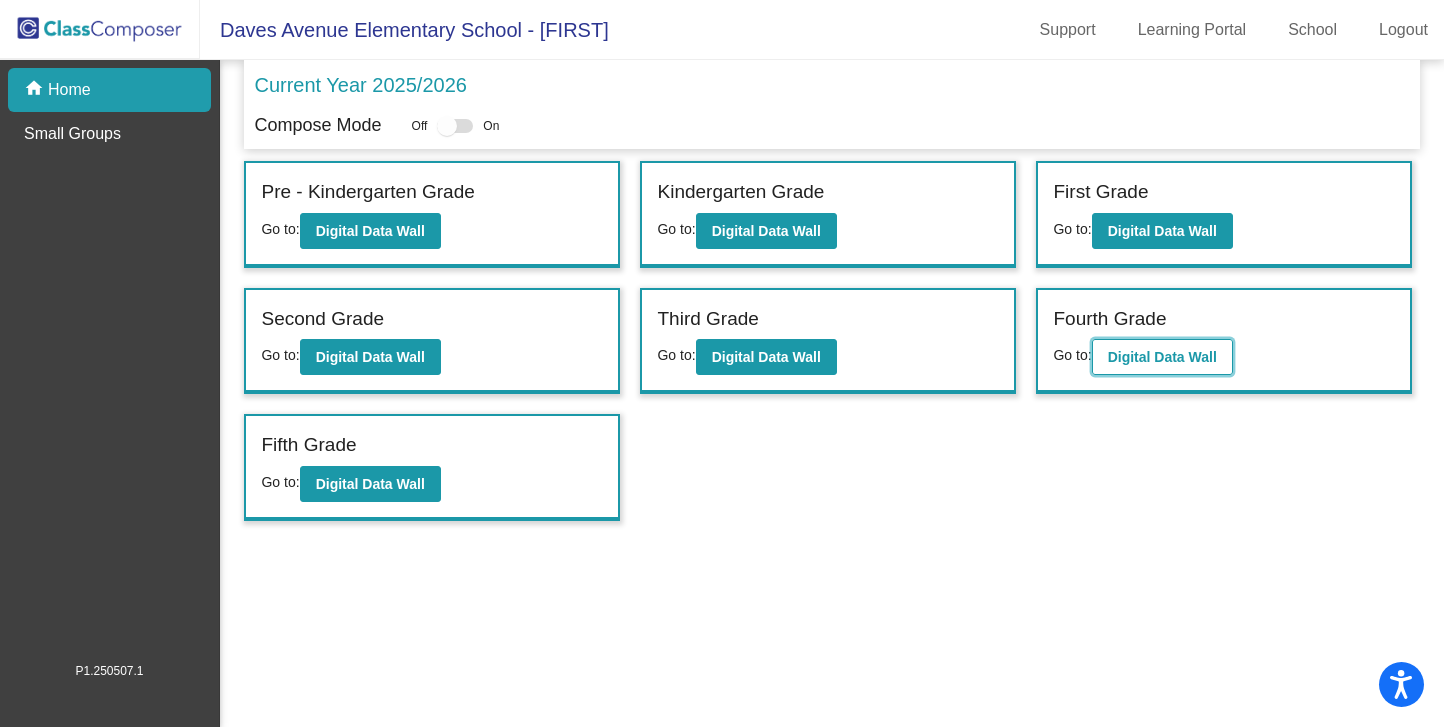 click on "Digital Data Wall" 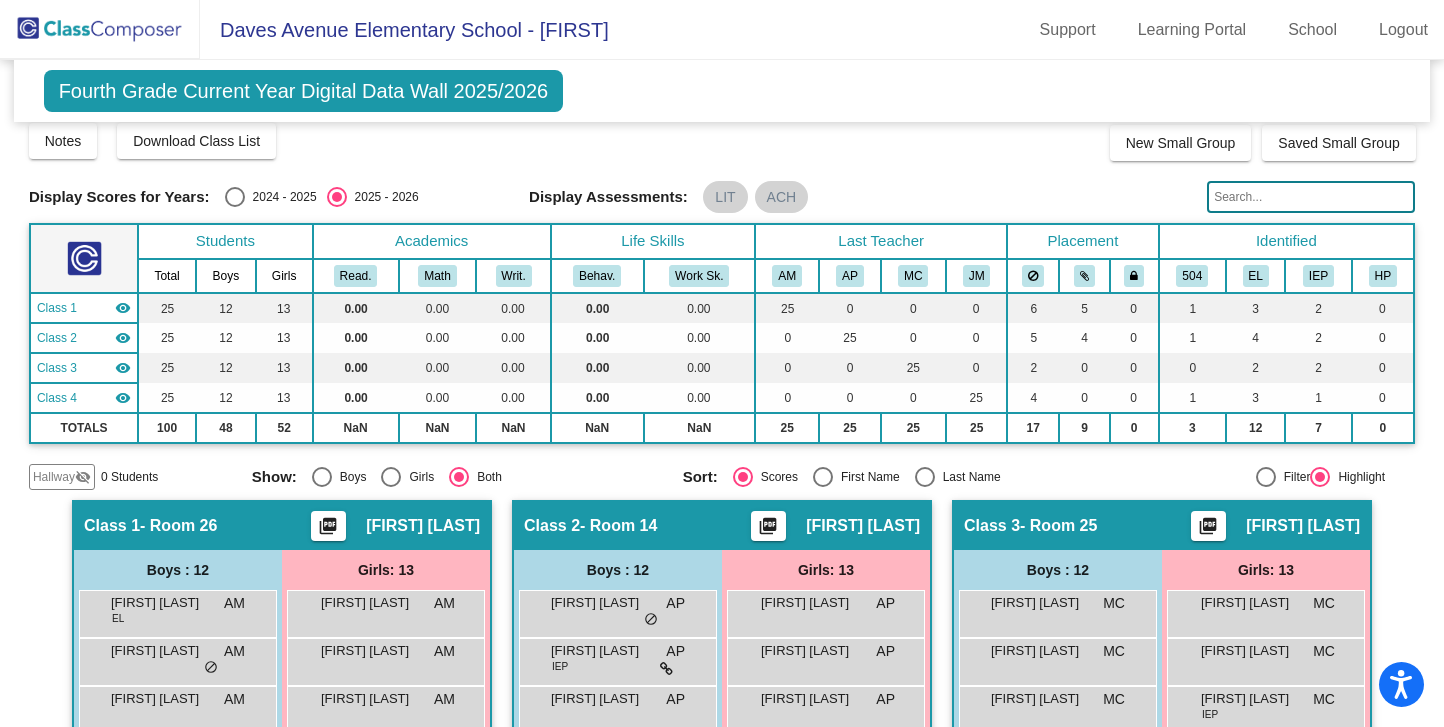 scroll, scrollTop: 0, scrollLeft: 0, axis: both 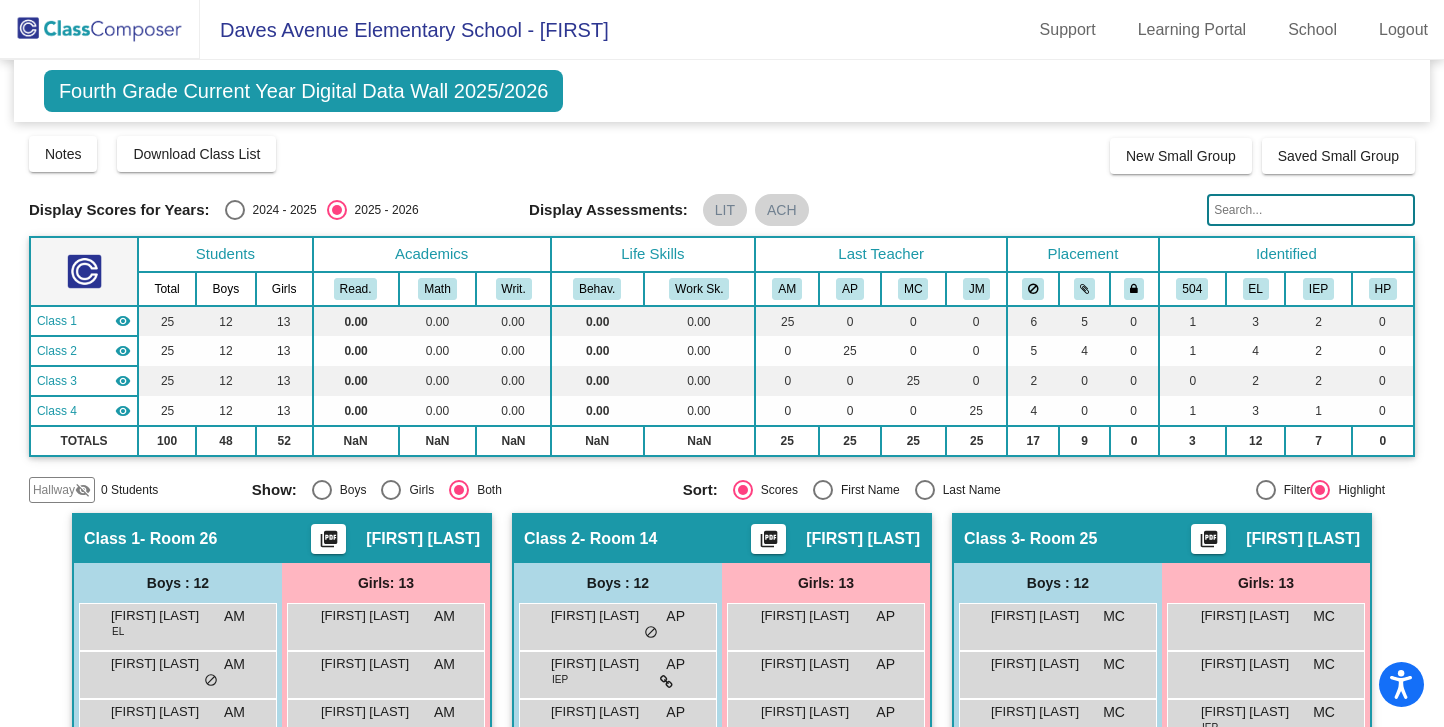 click 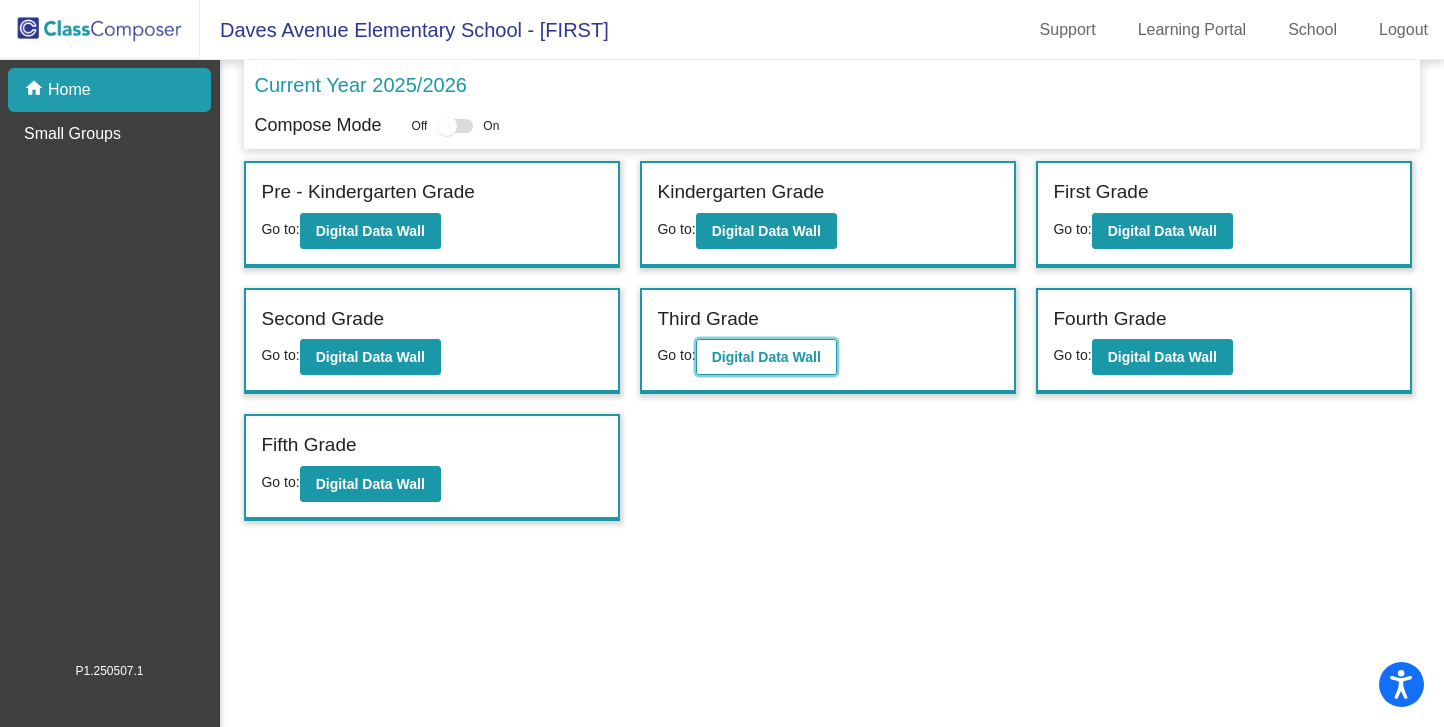 click on "Digital Data Wall" 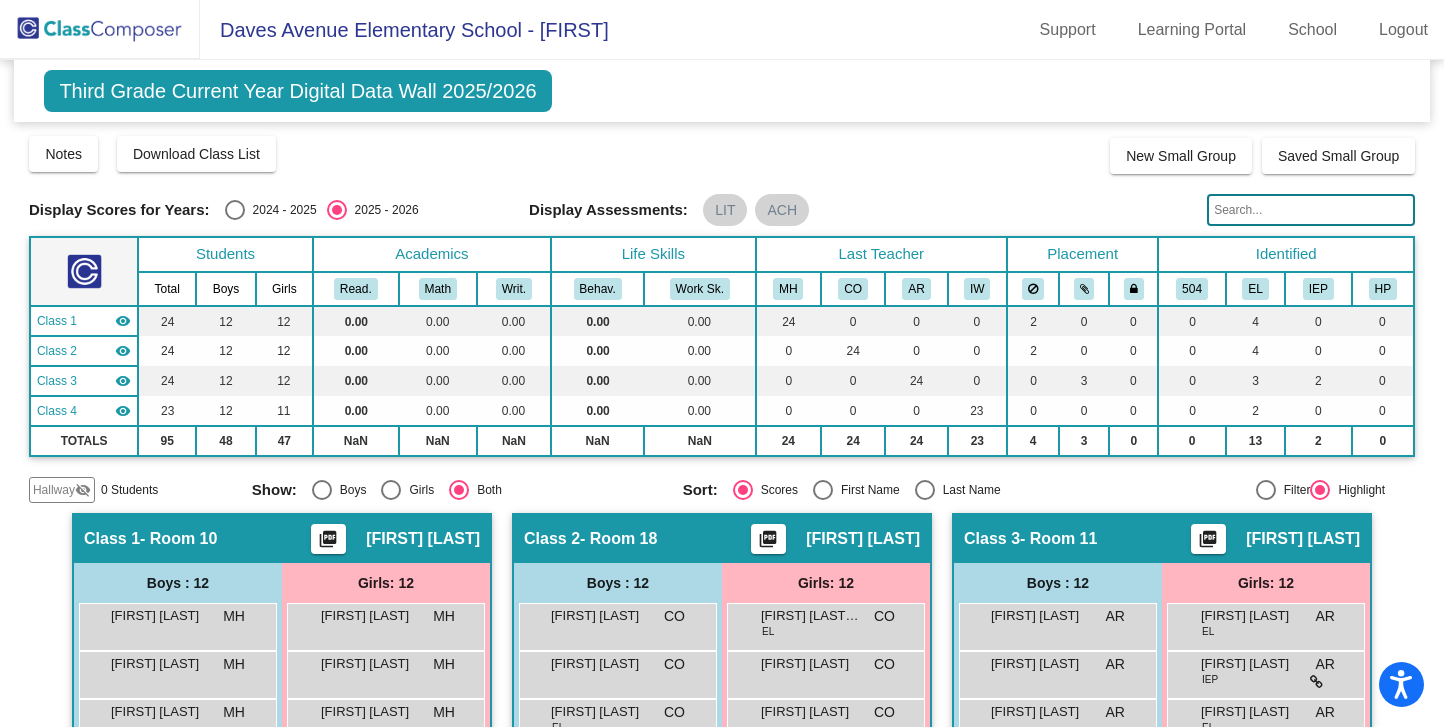click 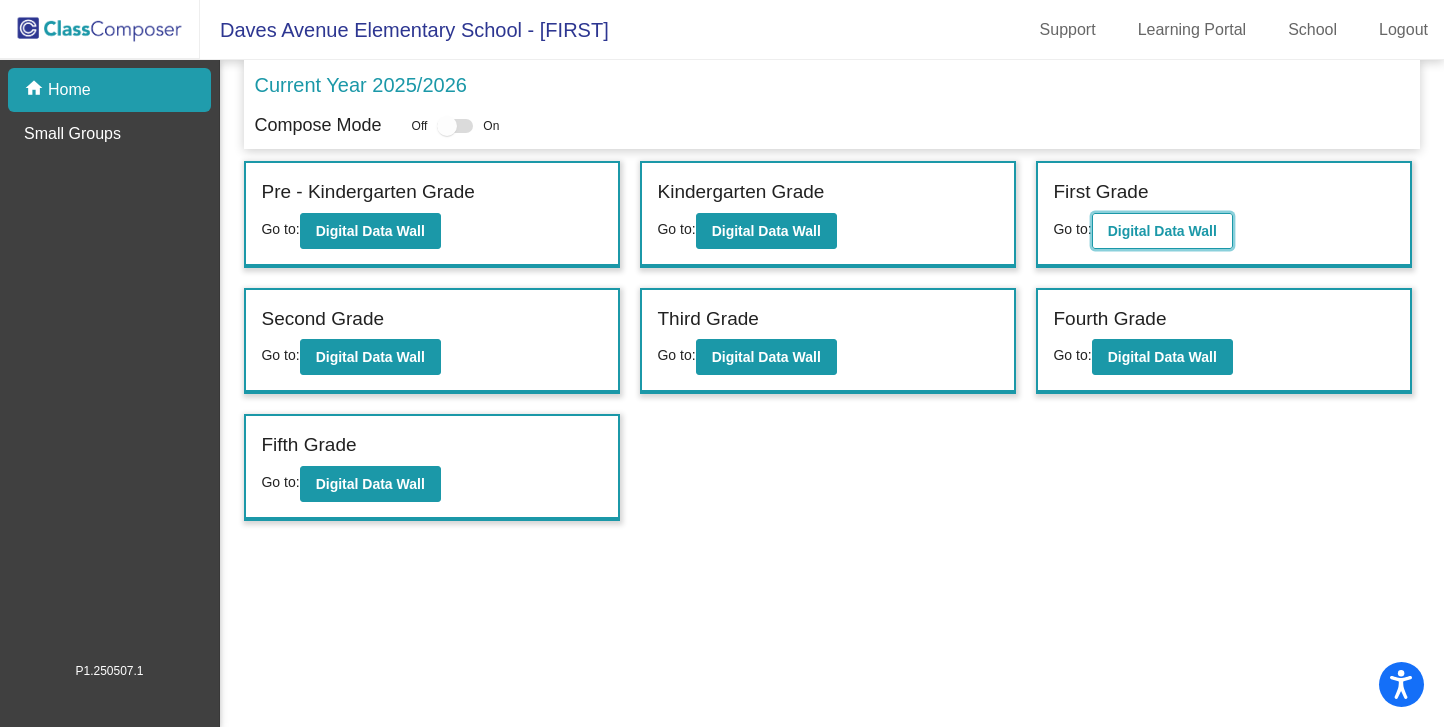 click on "Digital Data Wall" 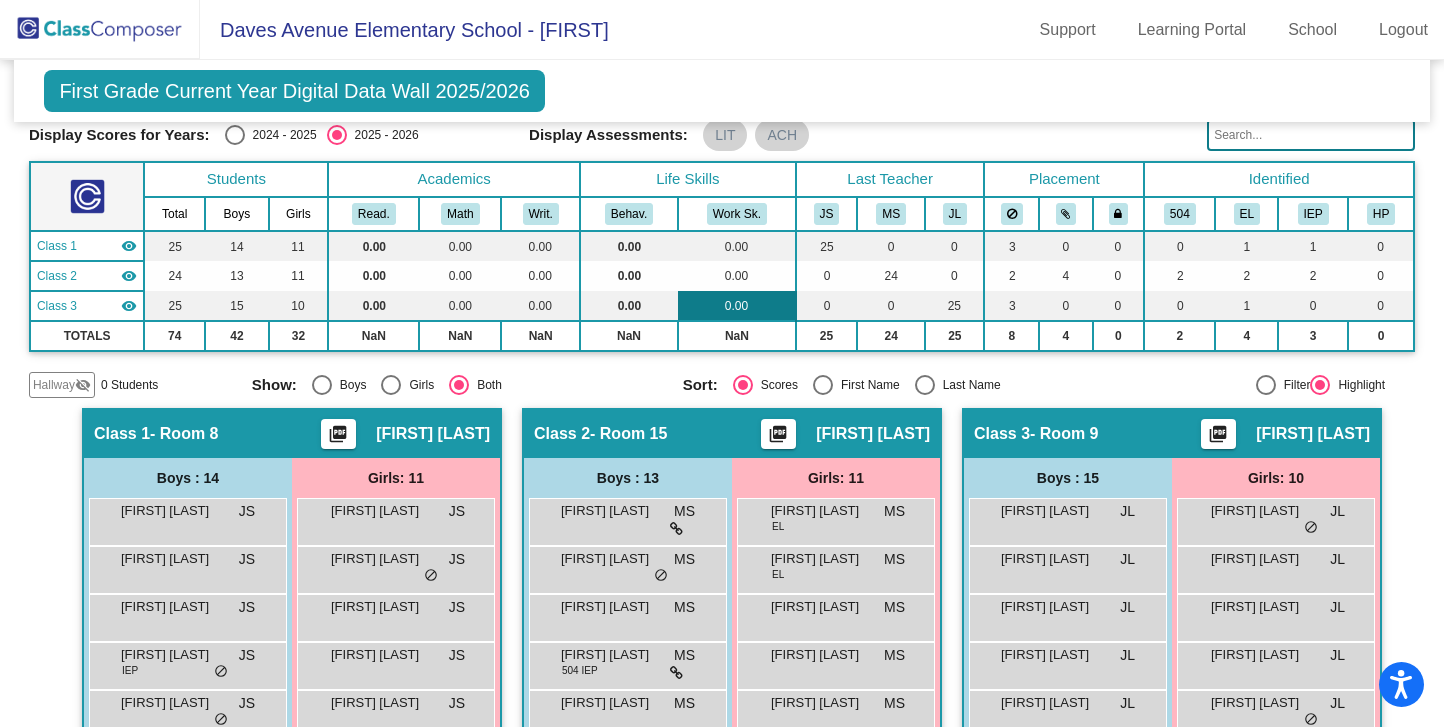 scroll, scrollTop: 0, scrollLeft: 0, axis: both 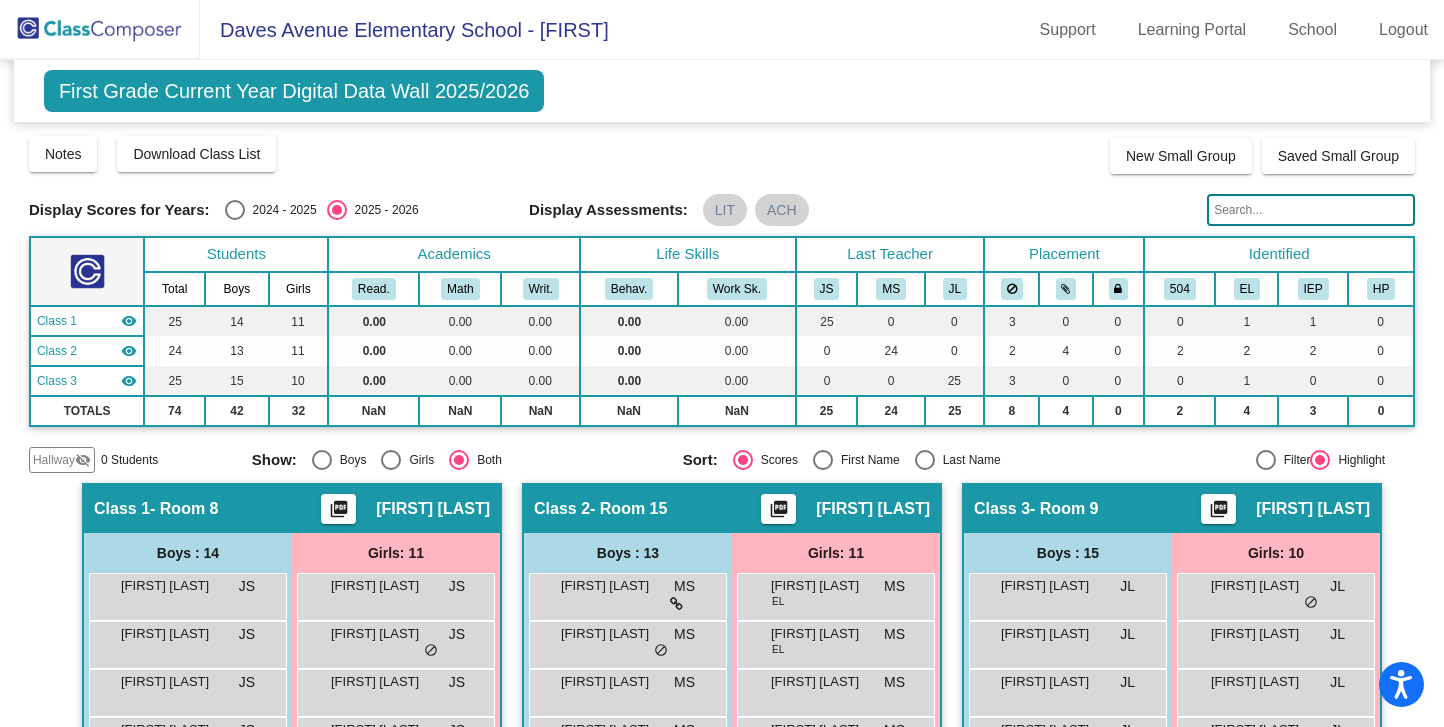 click 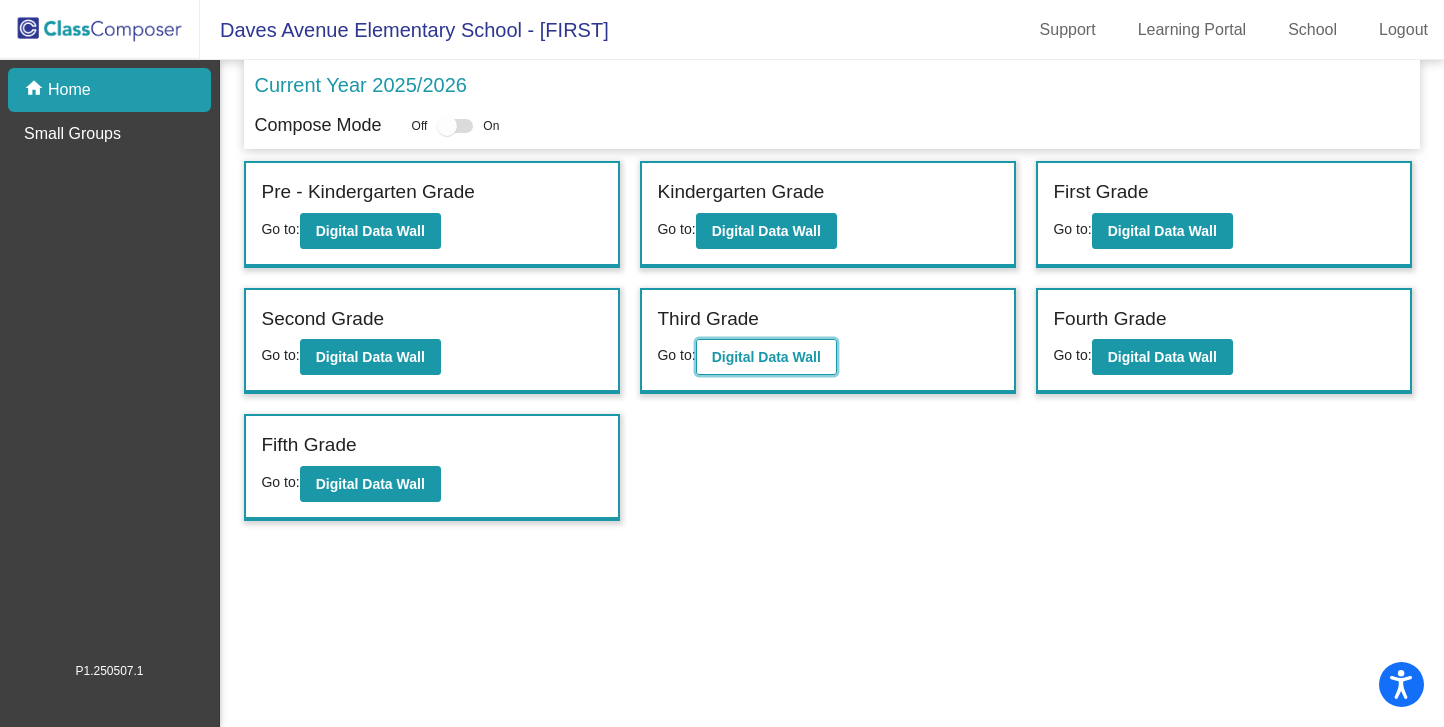 click on "Digital Data Wall" 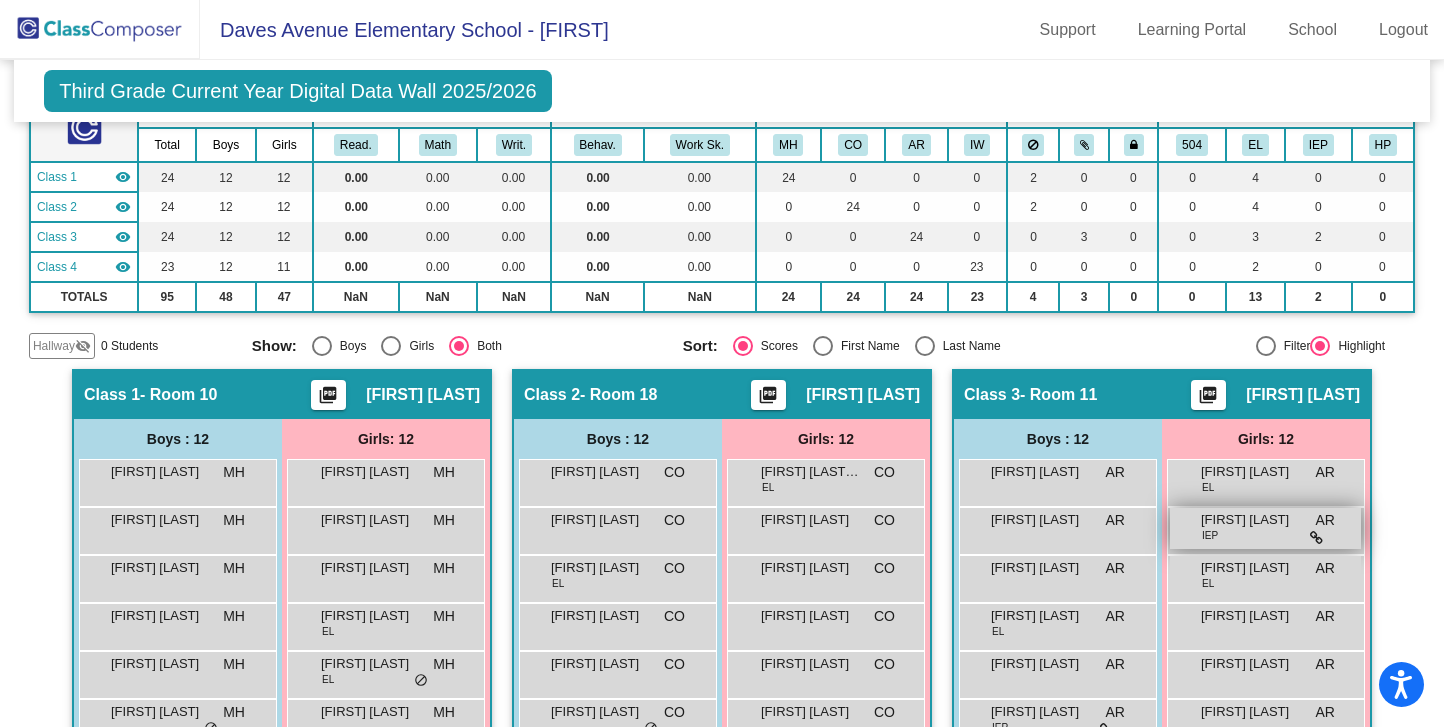 scroll, scrollTop: 0, scrollLeft: 0, axis: both 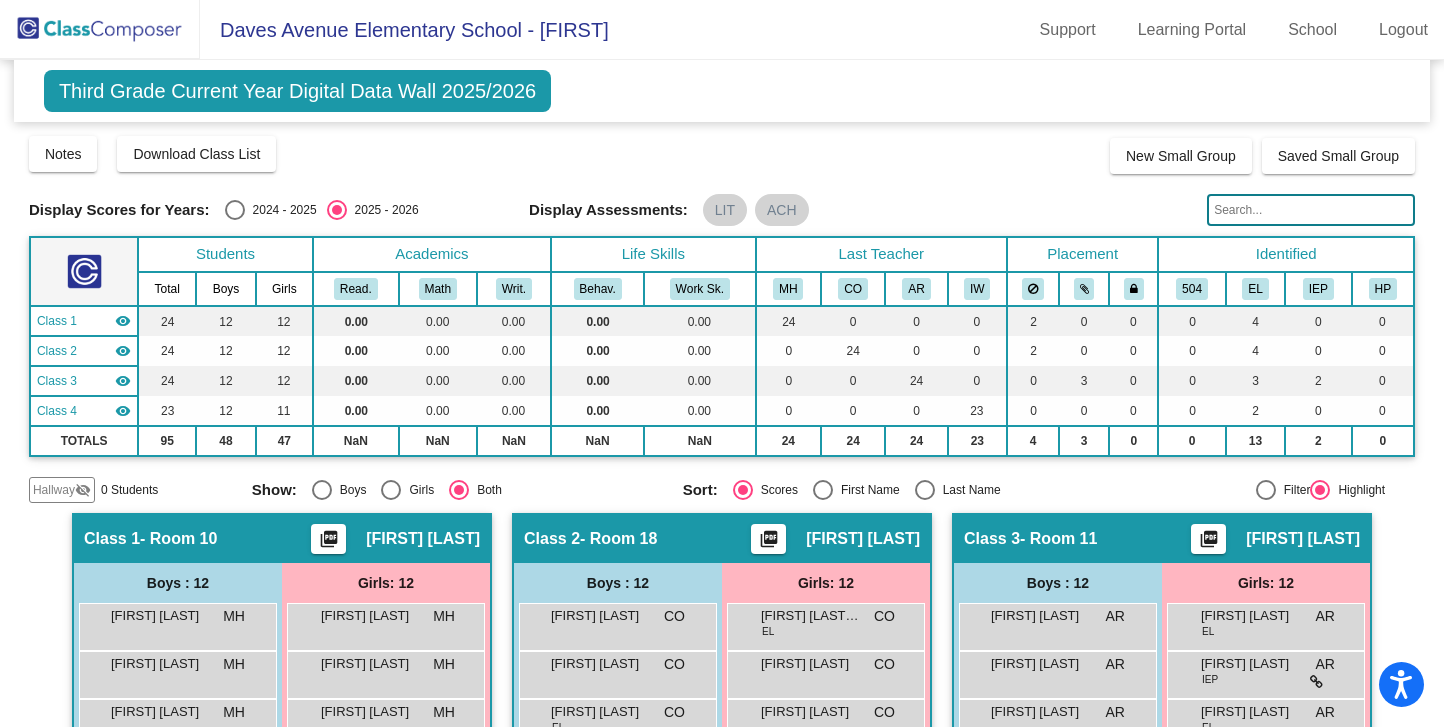 click 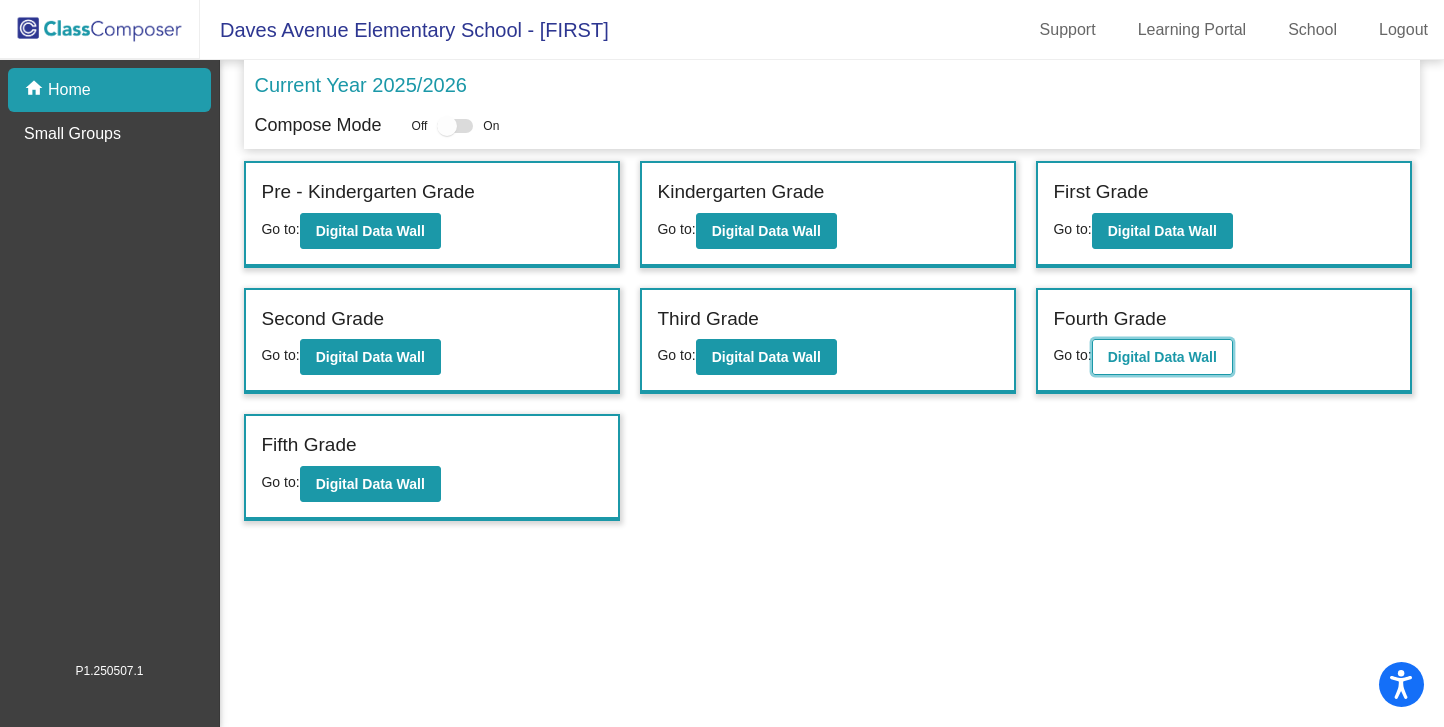 click on "Digital Data Wall" 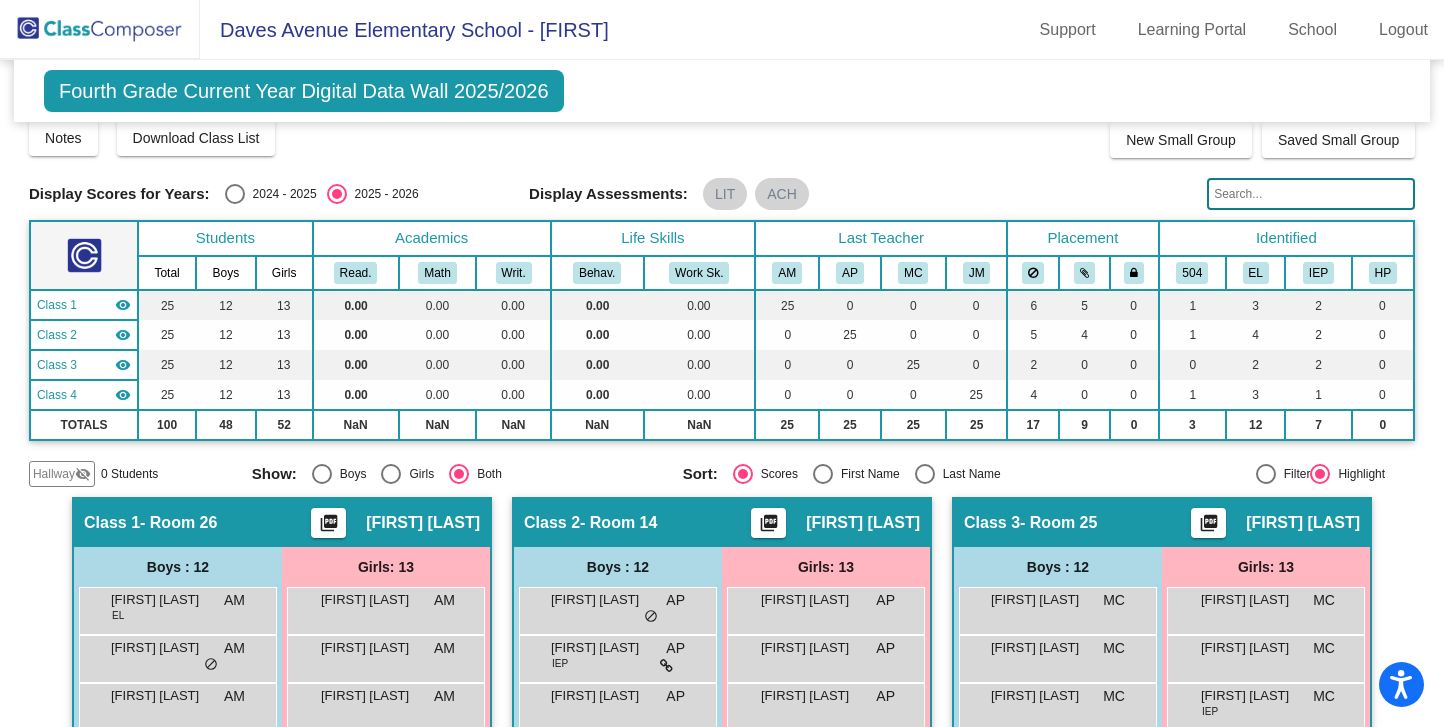 scroll, scrollTop: 0, scrollLeft: 0, axis: both 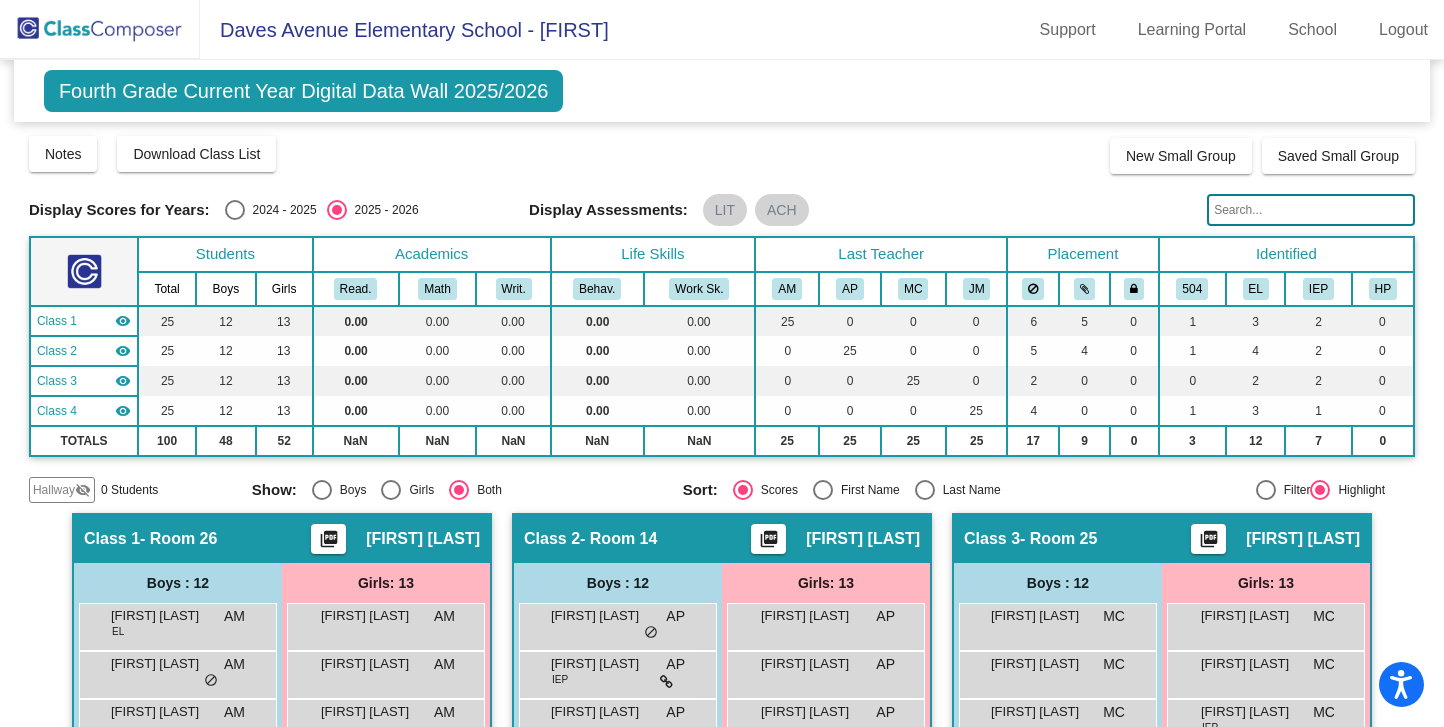 click 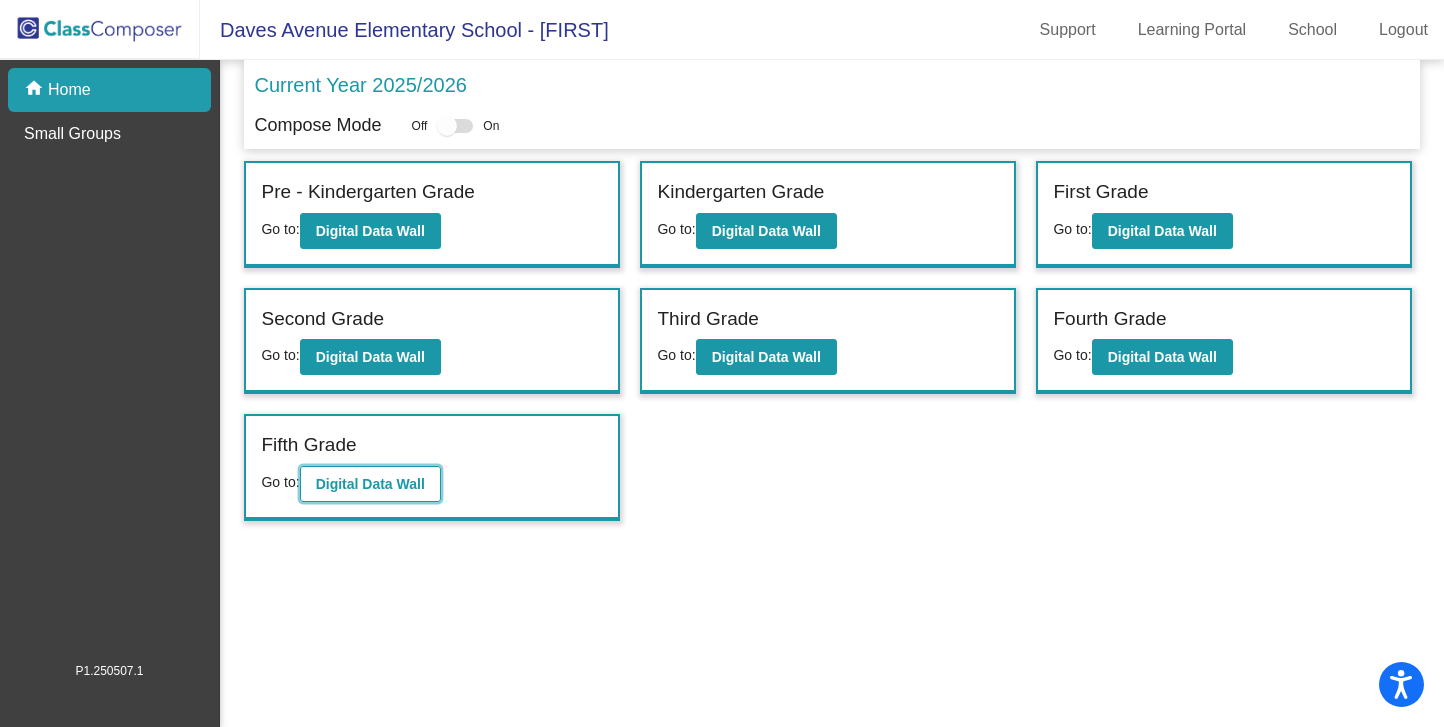 click on "Digital Data Wall" 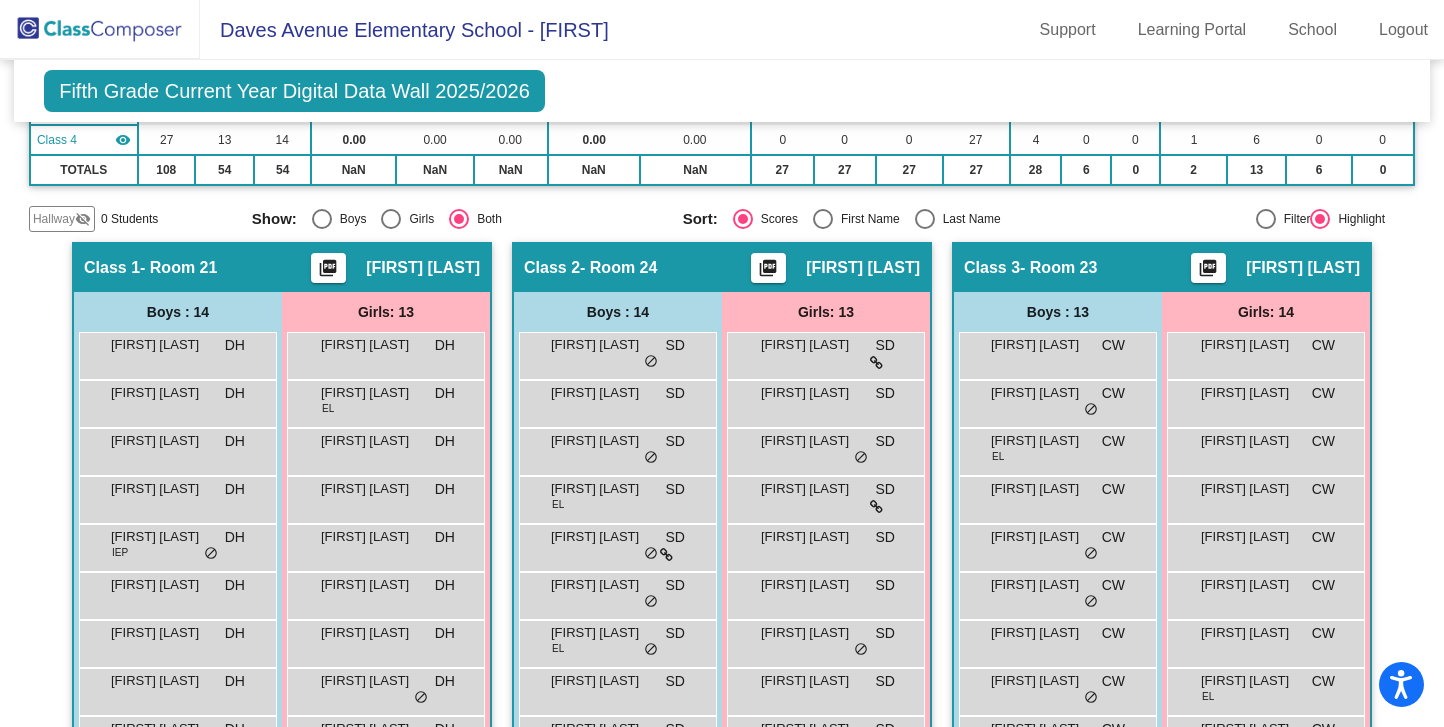 scroll, scrollTop: 155, scrollLeft: 0, axis: vertical 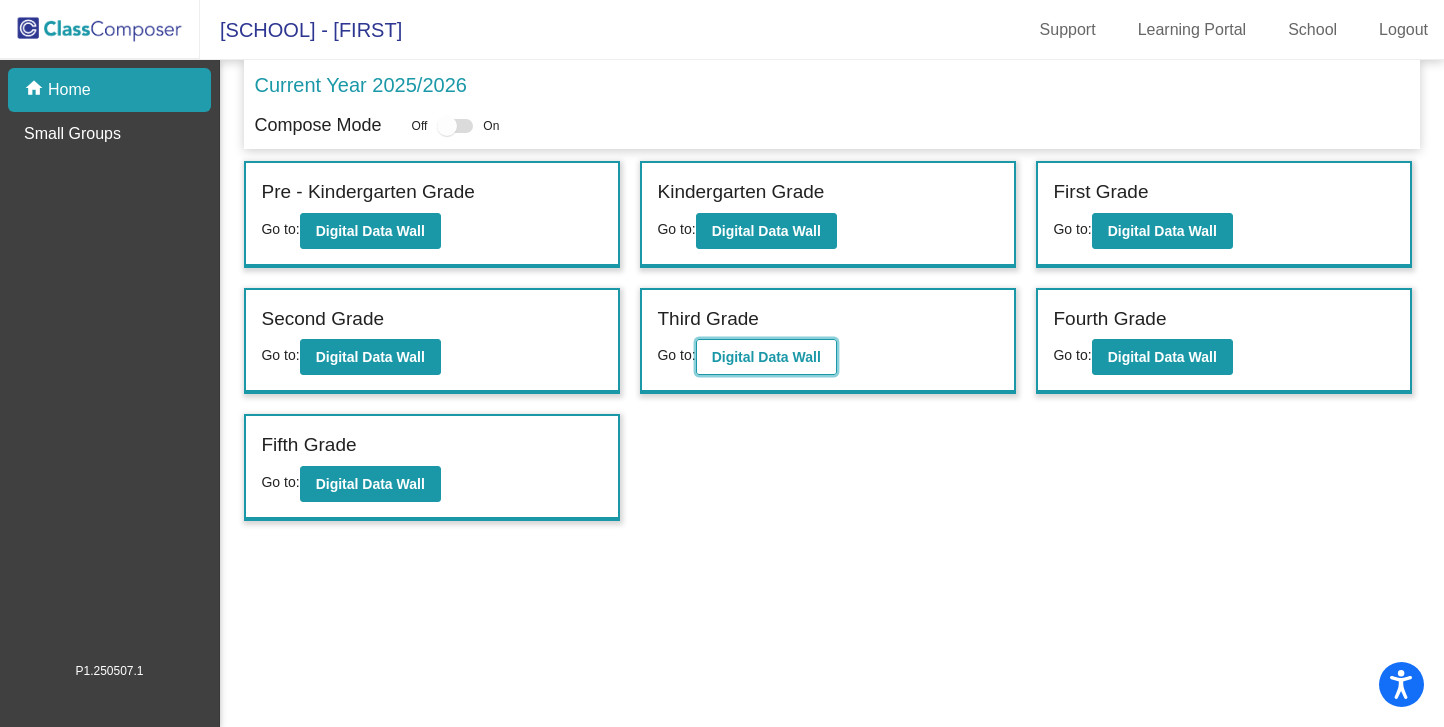 click on "Digital Data Wall" 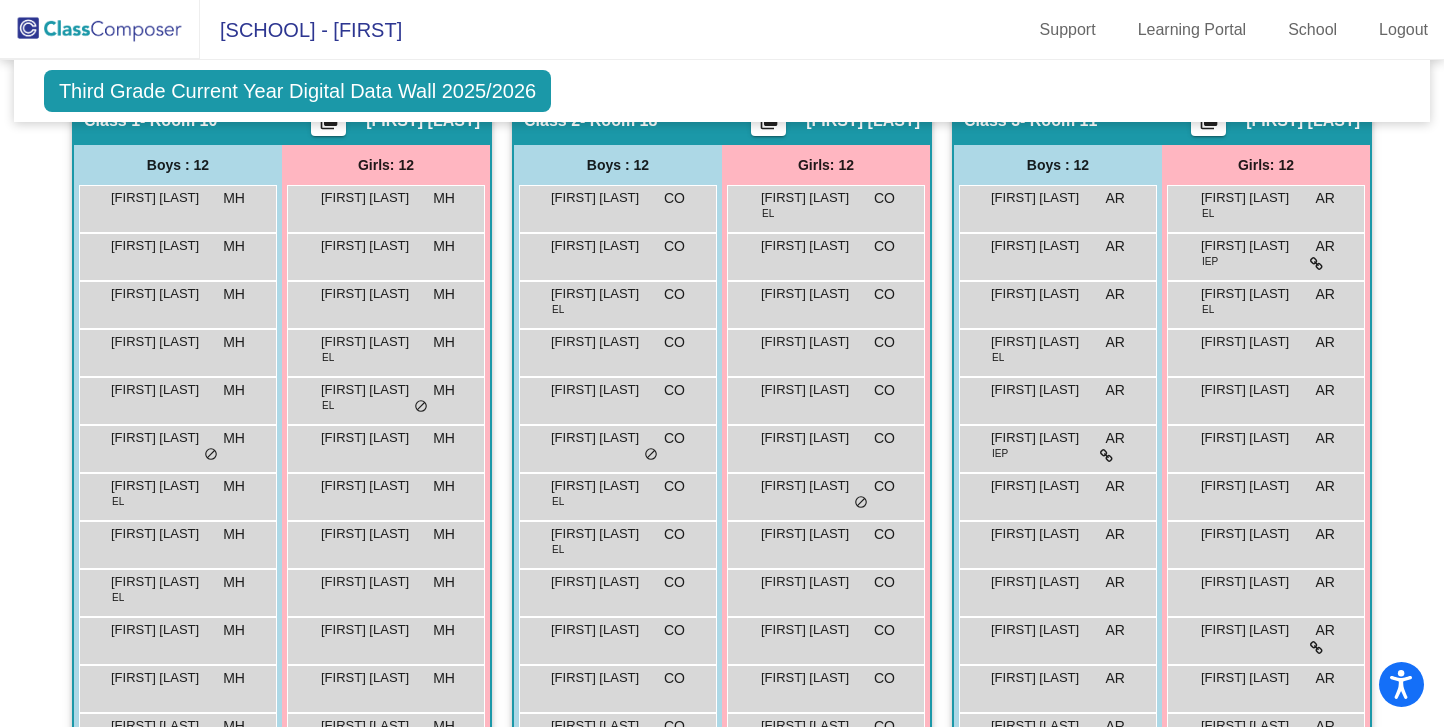 scroll, scrollTop: 426, scrollLeft: 0, axis: vertical 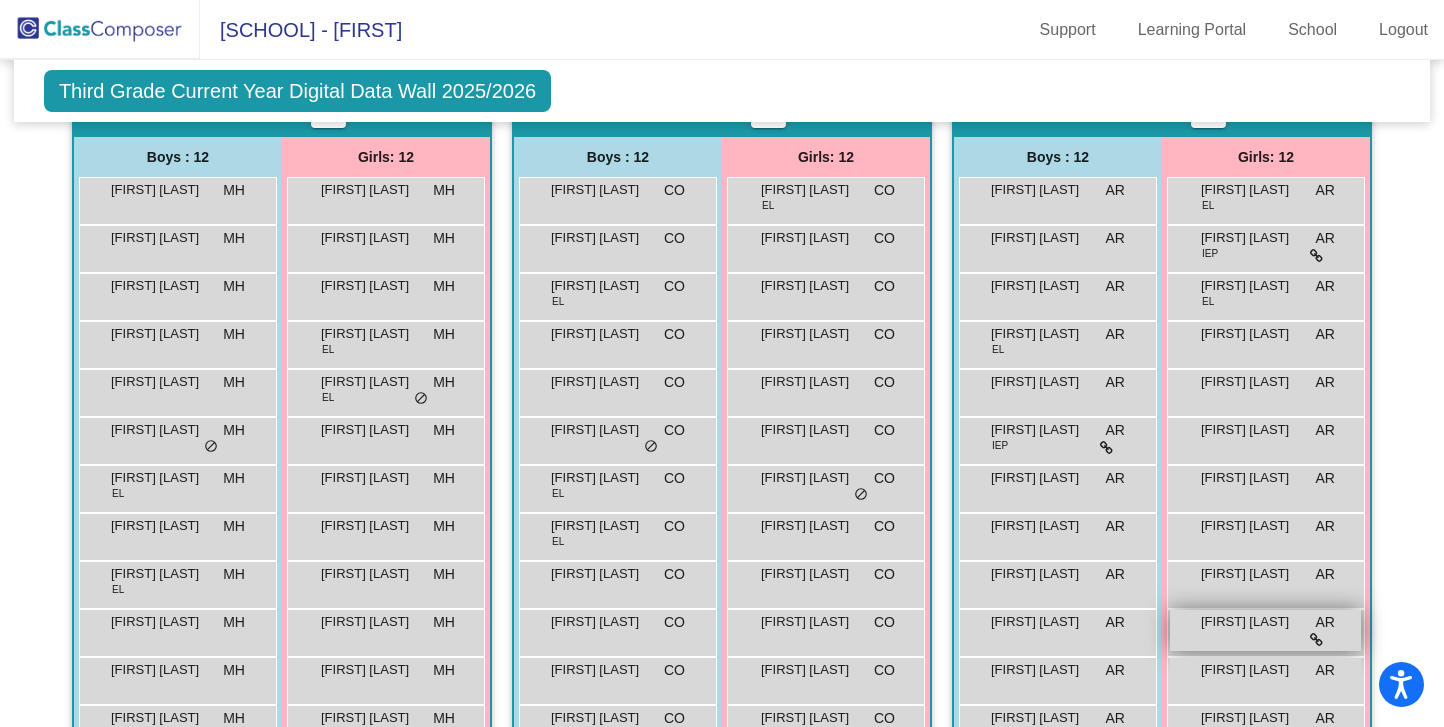 click at bounding box center (1316, 640) 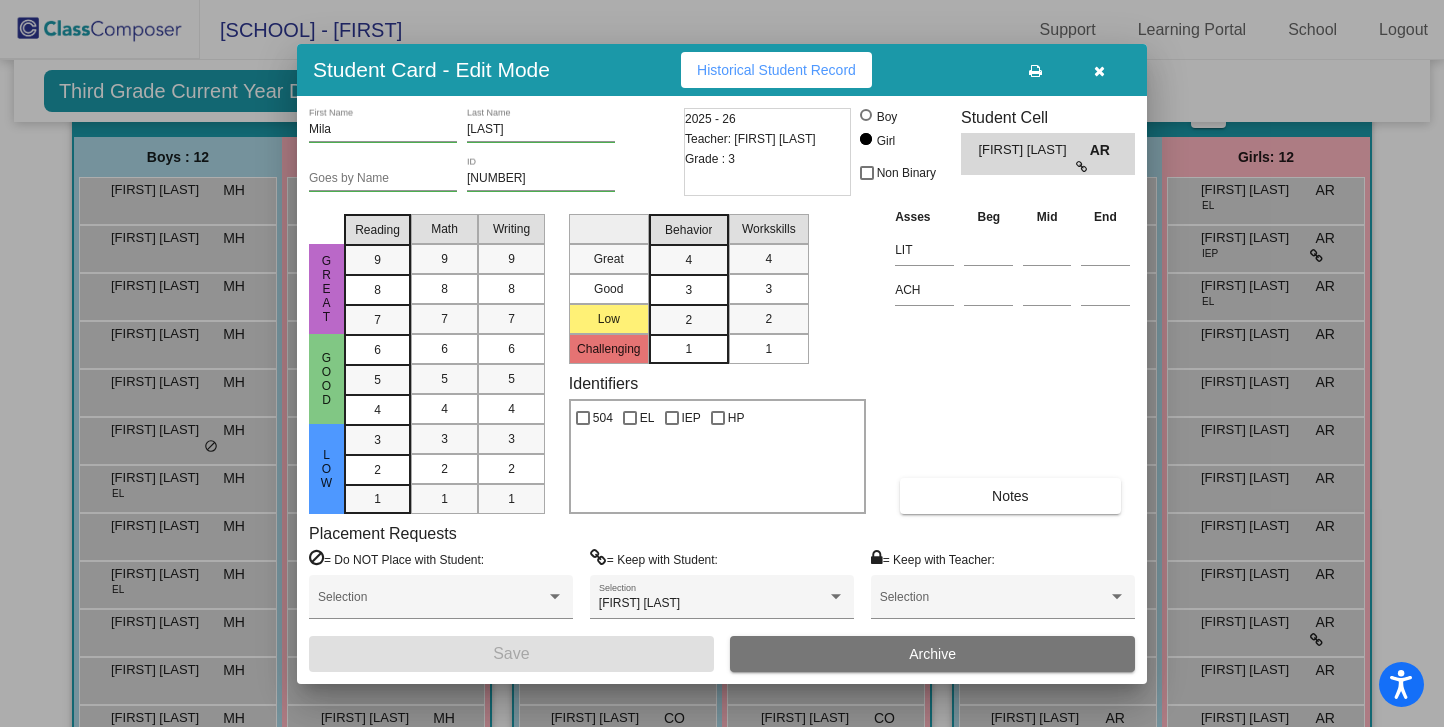 click at bounding box center [1099, 71] 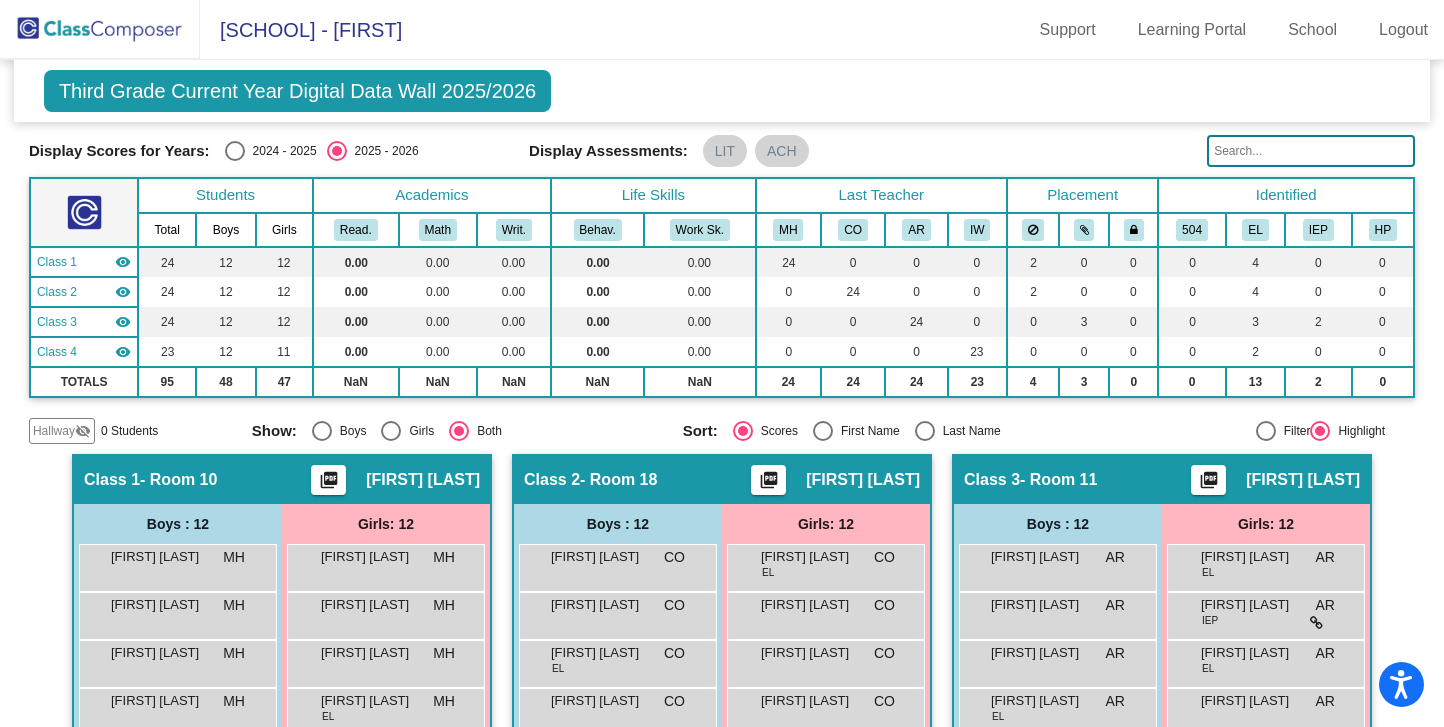 scroll, scrollTop: 0, scrollLeft: 0, axis: both 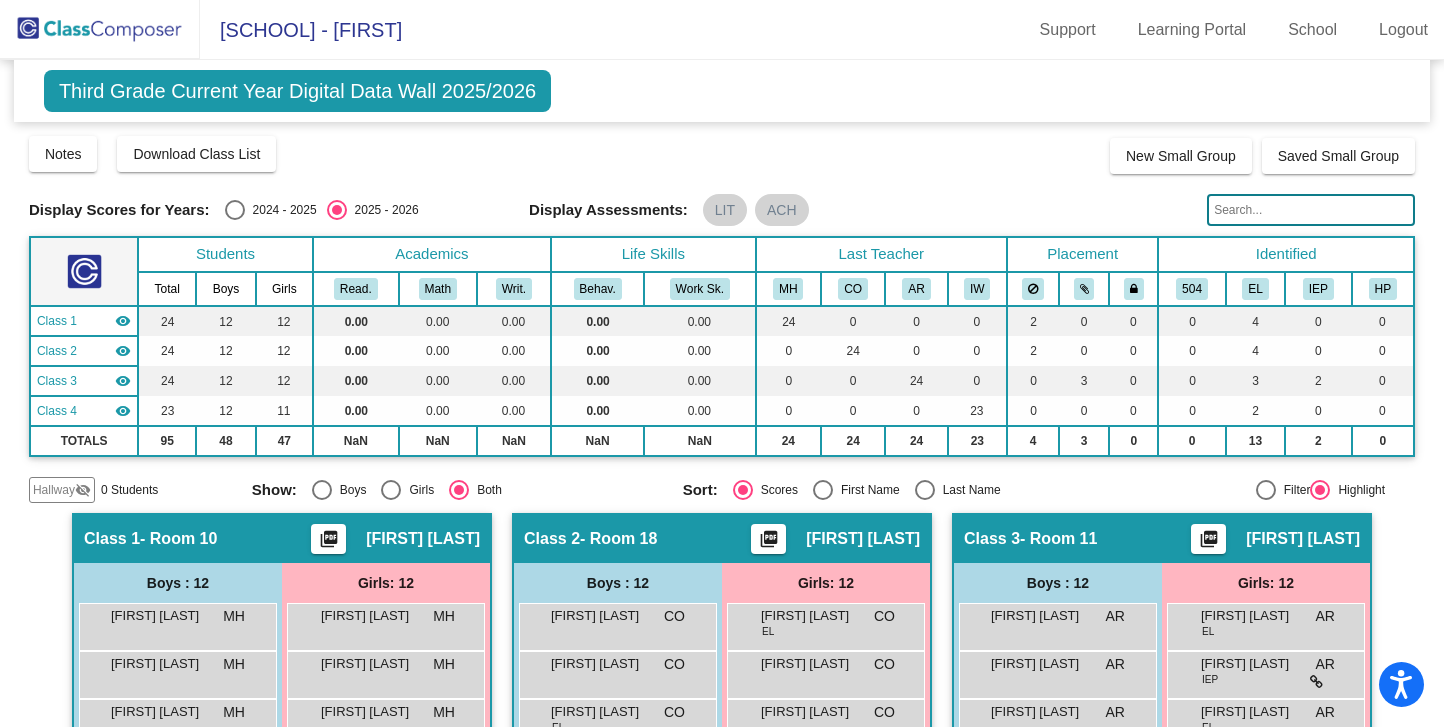 click 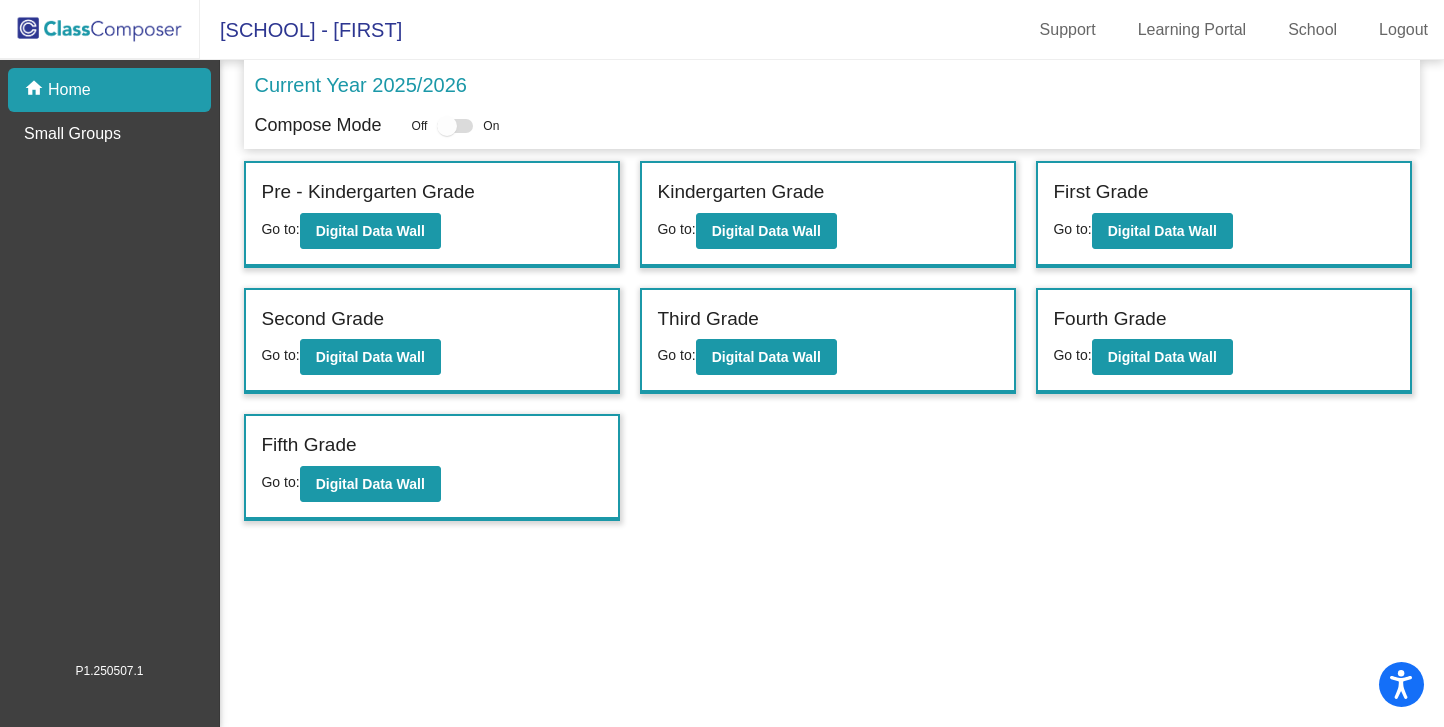 click on "Fourth Grade Go to:  Digital Data Wall" 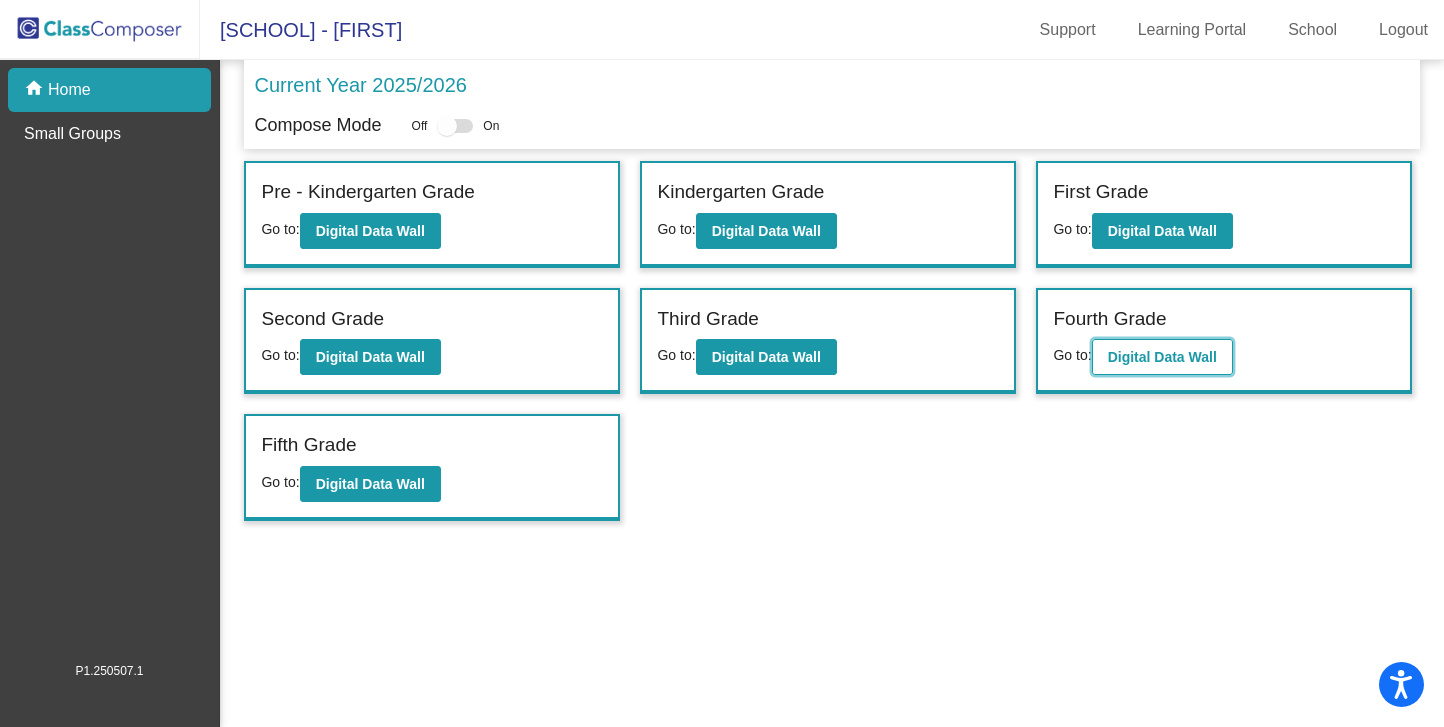 click on "Digital Data Wall" 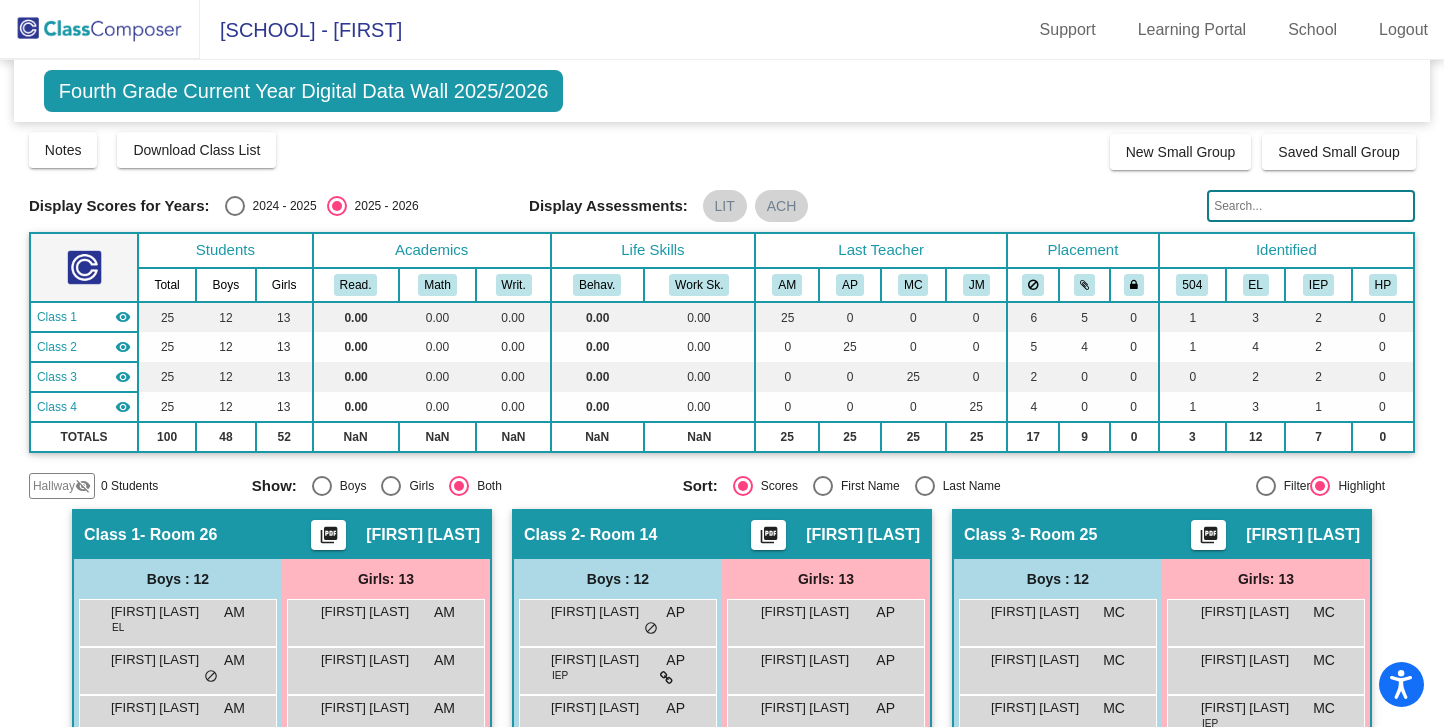 scroll, scrollTop: 0, scrollLeft: 0, axis: both 